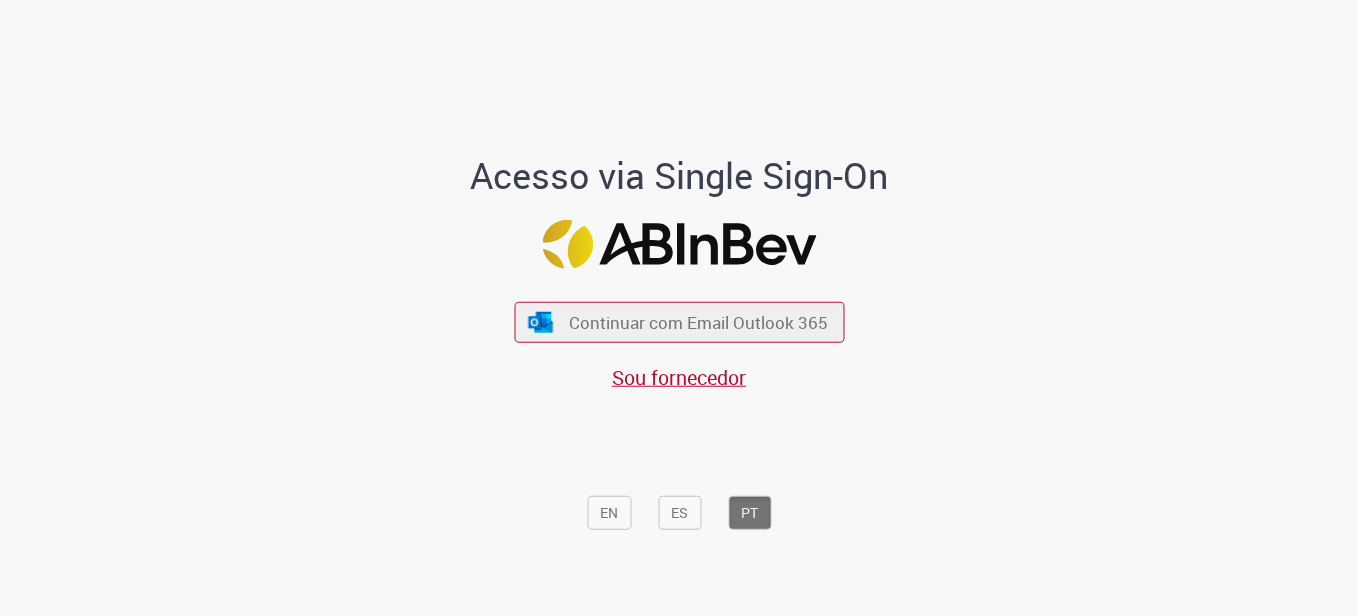 scroll, scrollTop: 0, scrollLeft: 0, axis: both 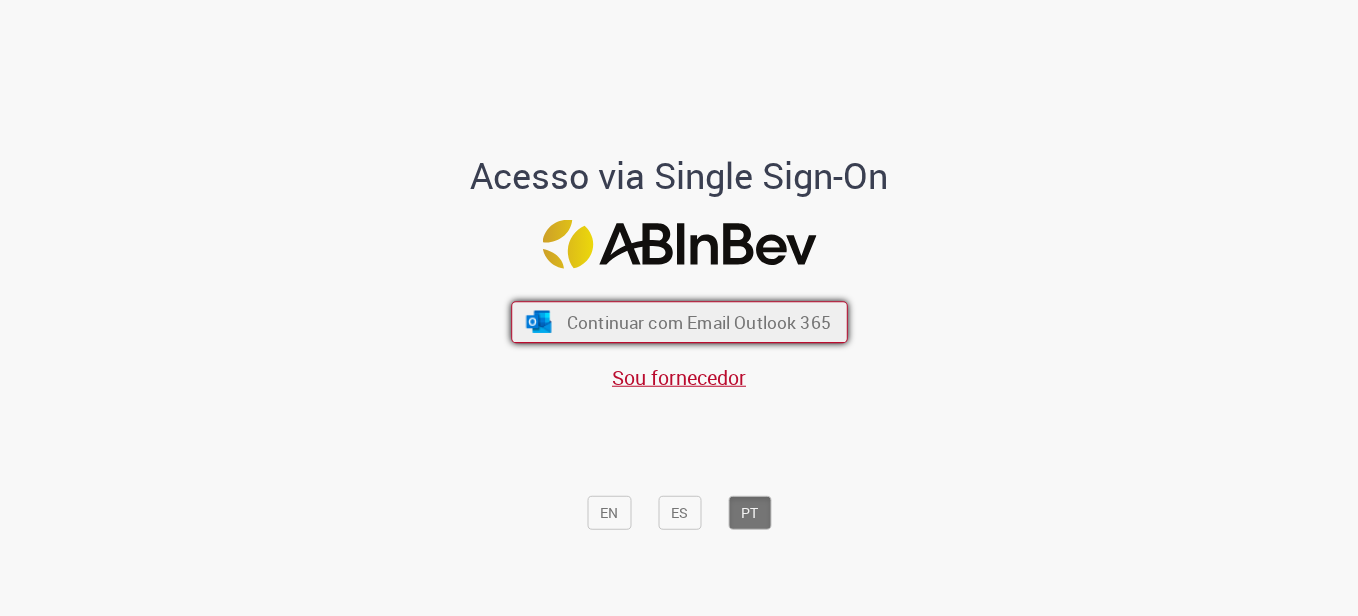 click on "Continuar com Email Outlook 365" at bounding box center (698, 322) 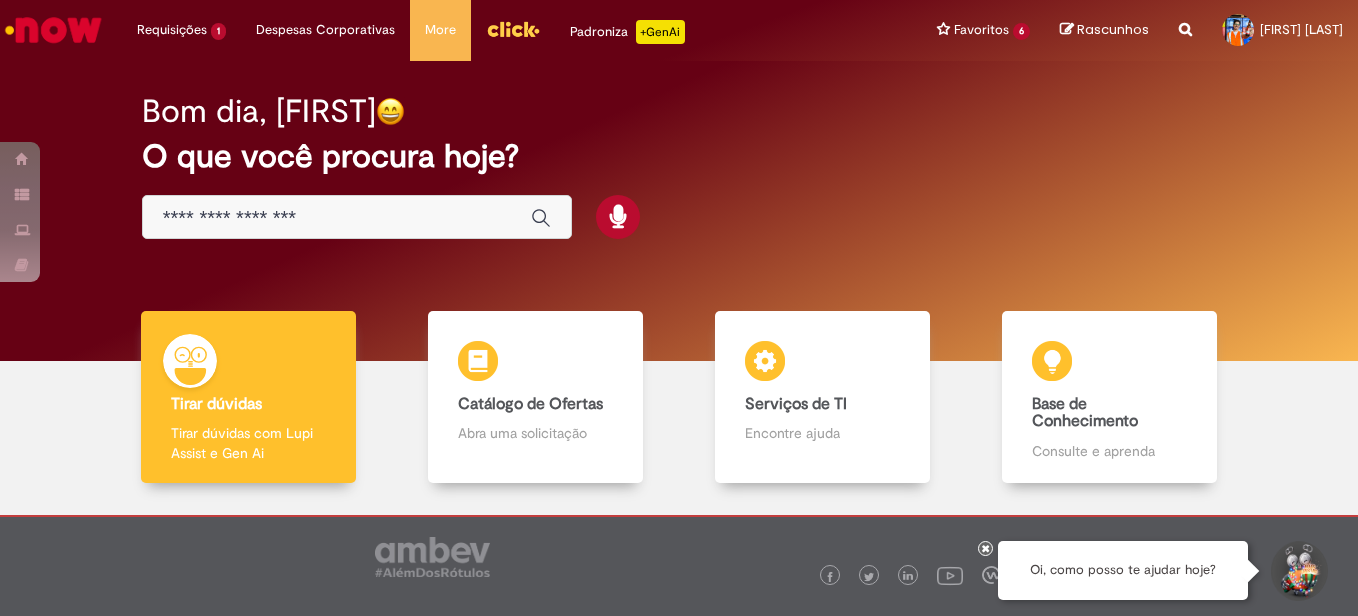 scroll, scrollTop: 0, scrollLeft: 0, axis: both 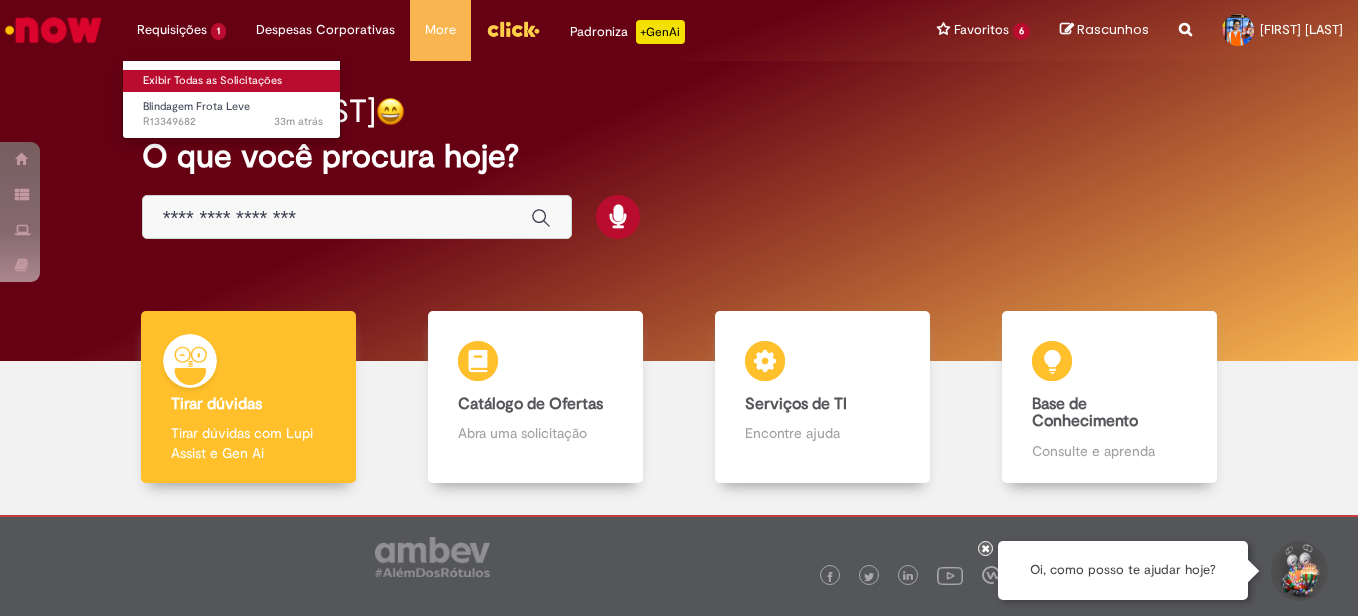 click on "Exibir Todas as Solicitações" at bounding box center (233, 81) 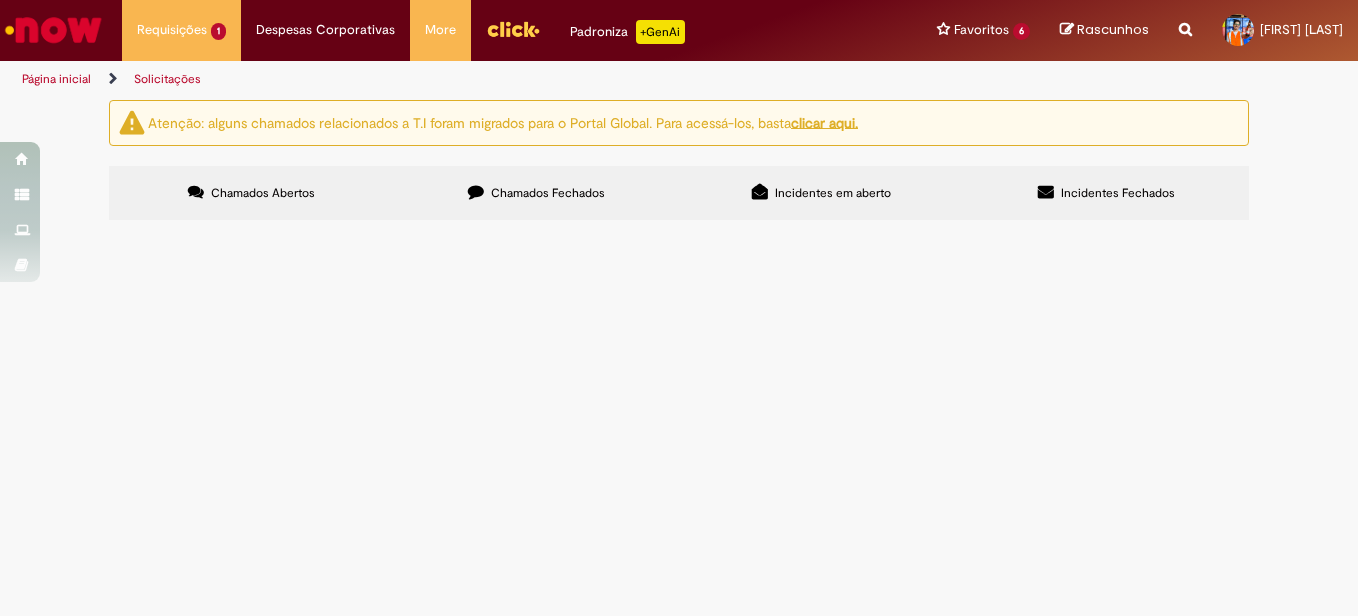 click on "Chamados Fechados" at bounding box center (548, 193) 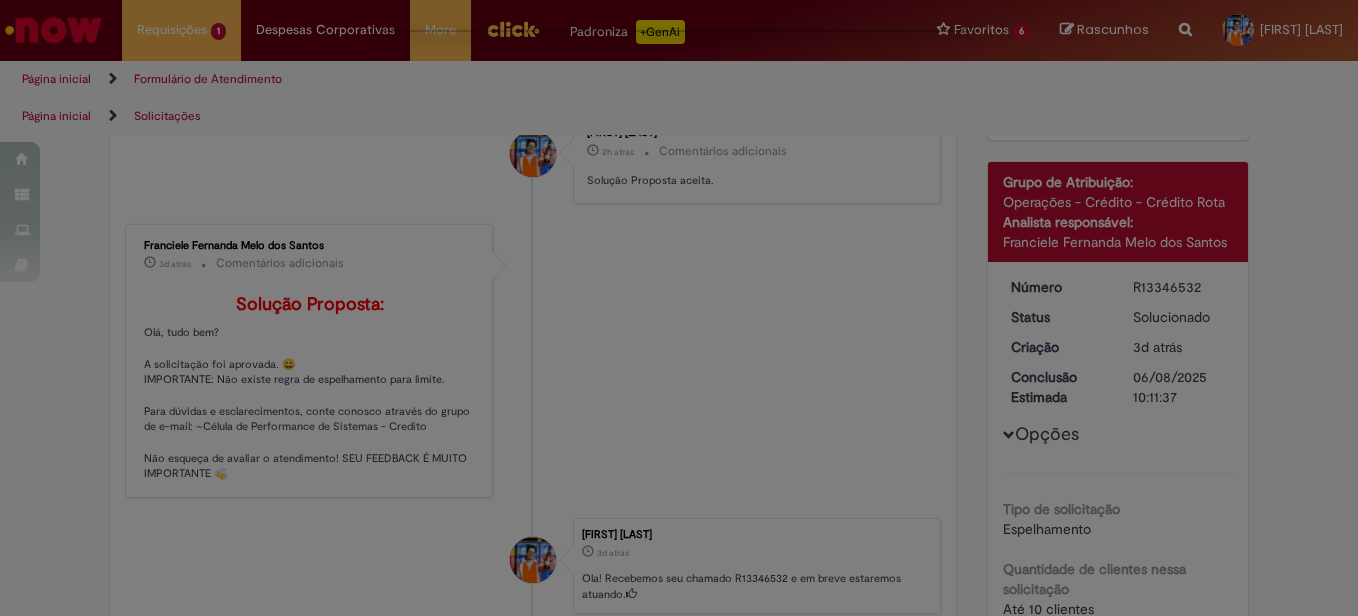 scroll, scrollTop: 0, scrollLeft: 0, axis: both 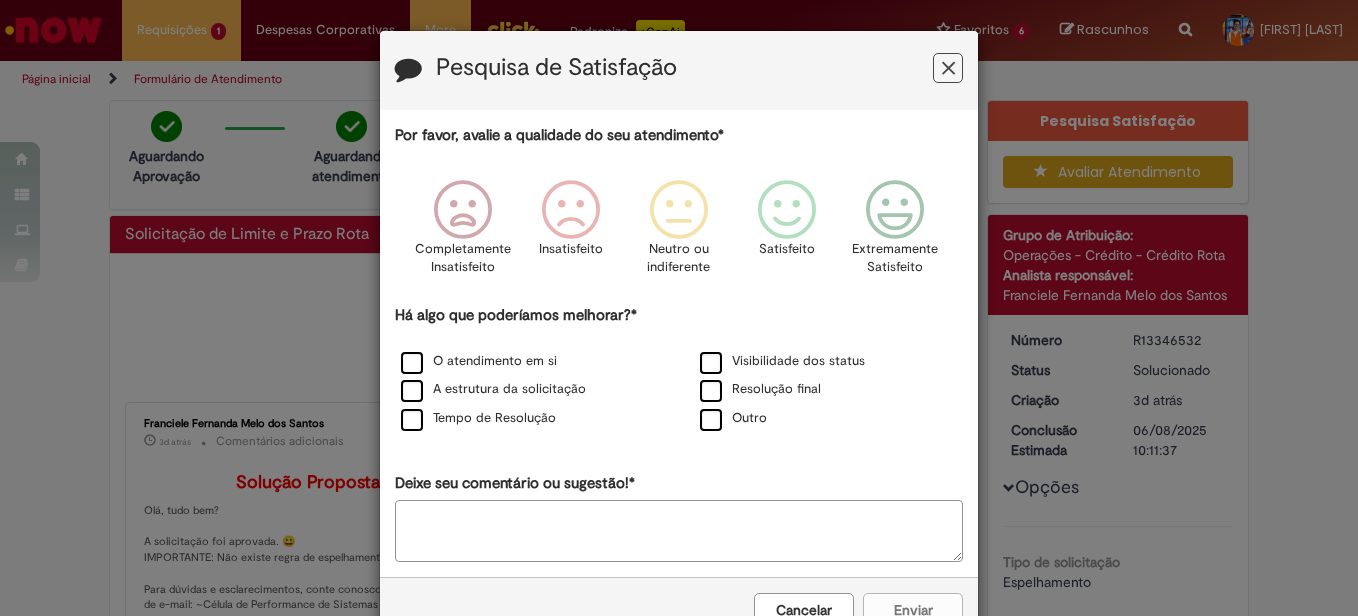 click at bounding box center (948, 68) 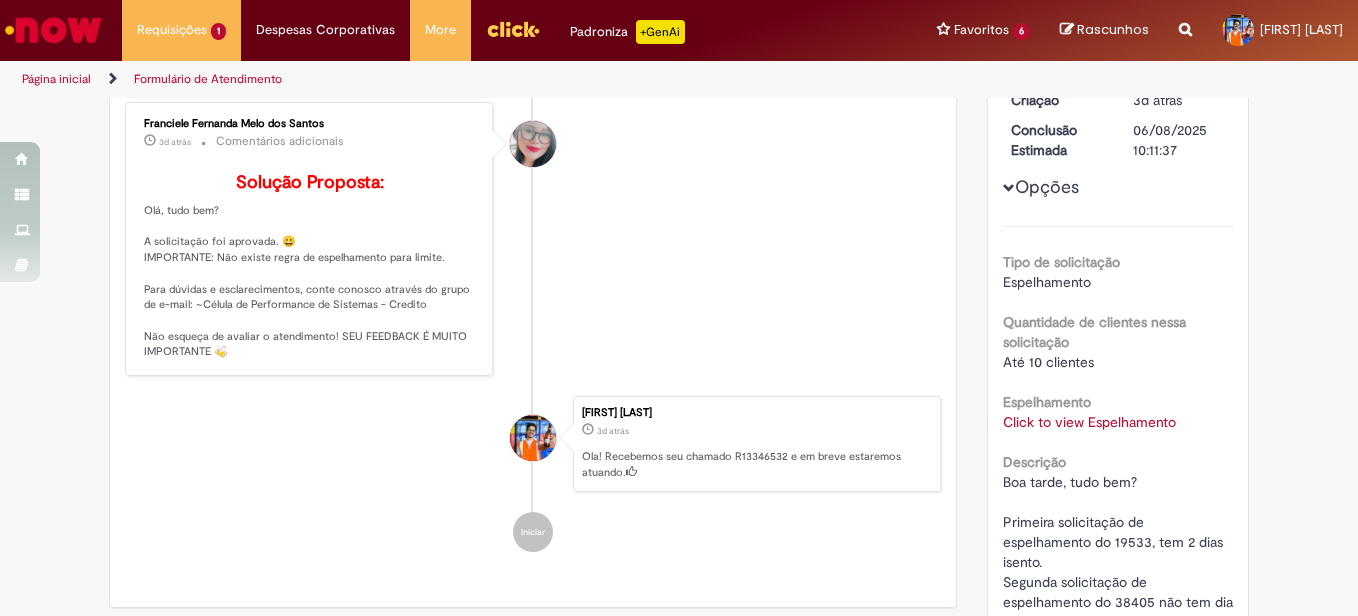 scroll, scrollTop: 535, scrollLeft: 0, axis: vertical 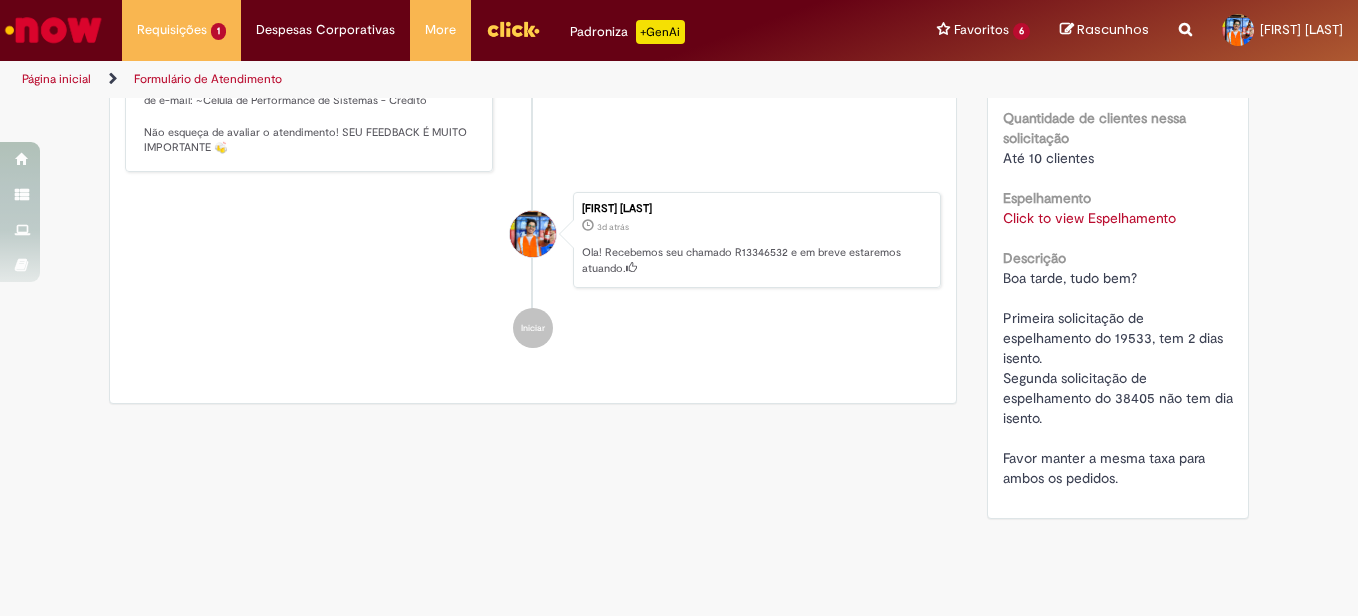 click on "Click to view Espelhamento" at bounding box center [1089, 218] 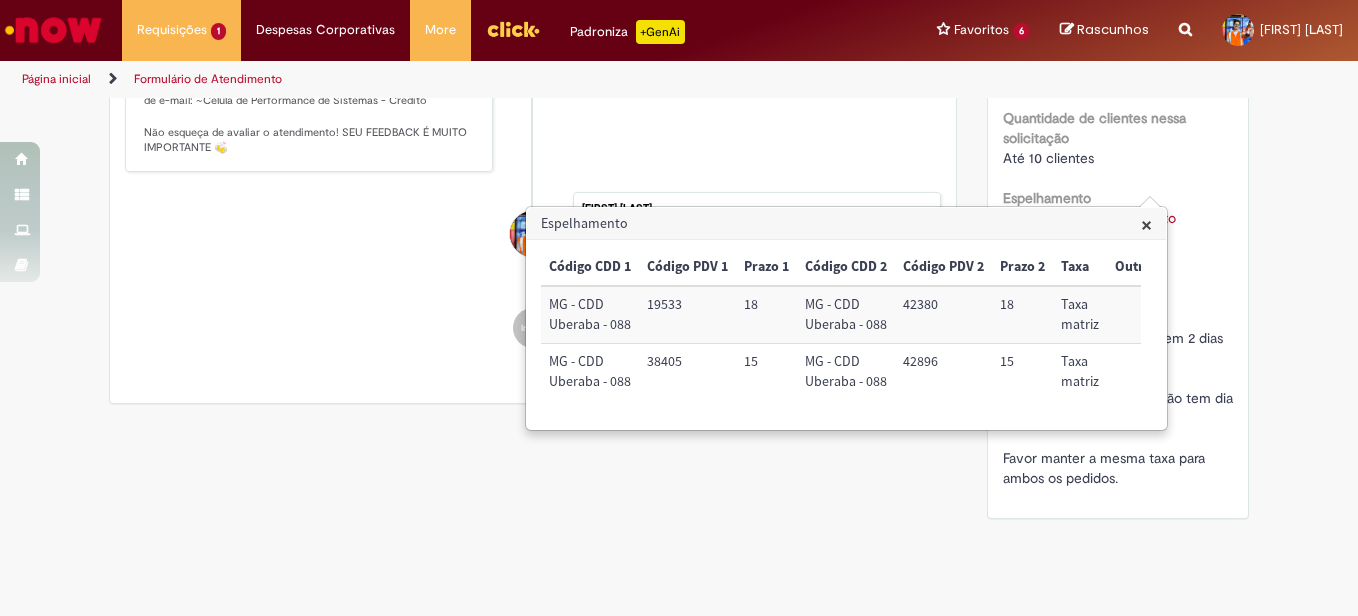 click on "[FIRST] [LAST]
3d atrás 3 dias atrás     Comentários adicionais
Solução Proposta:
Olá, tudo bem?
A solicitação foi aprovada. 😀
IMPORTANTE: Não existe regra de espelhamento para limite.
Para dúvidas e esclarecimentos, conte conosco através do grupo de e-mail: ~Célula de Performance de Sistemas - Credito
Não esqueça de avaliar o atendimento! SEU FEEDBACK É MUITO IMPORTANTE 🍻" at bounding box center [533, 35] 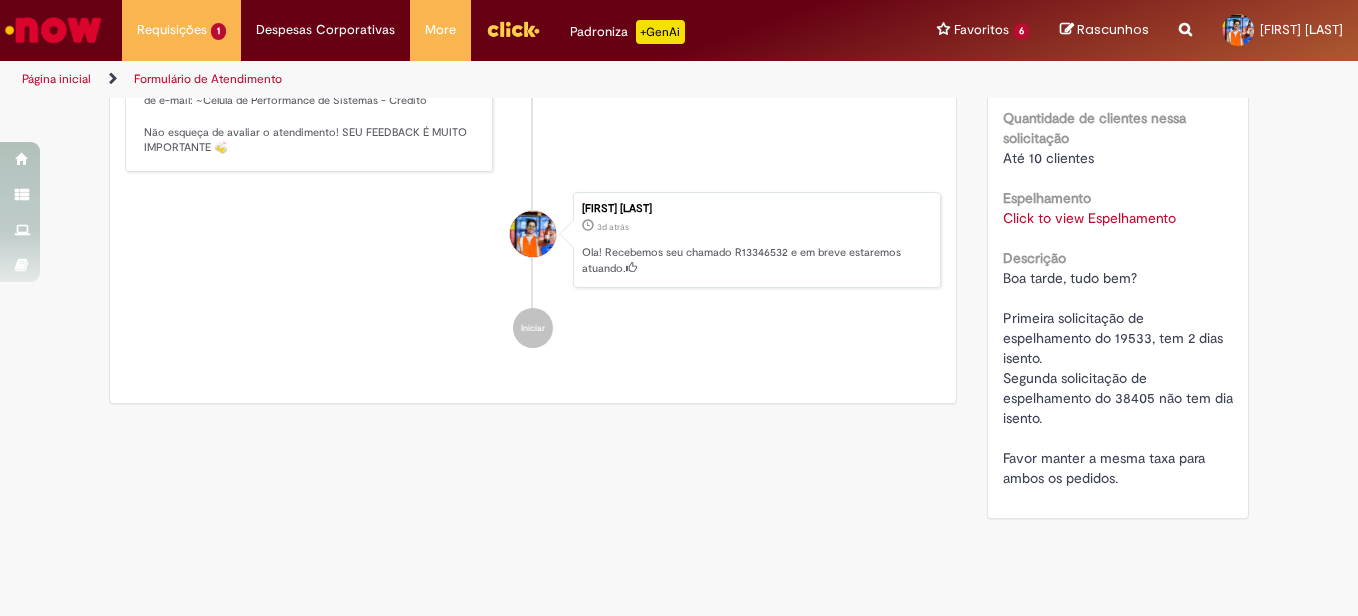 click on "[FIRST] [LAST]
3d atrás 3 dias atrás     Comentários adicionais
Solução Proposta:
Olá, tudo bem?
A solicitação foi aprovada. 😀
IMPORTANTE: Não existe regra de espelhamento para limite.
Para dúvidas e esclarecimentos, conte conosco através do grupo de e-mail: ~Célula de Performance de Sistemas - Credito
Não esqueça de avaliar o atendimento! SEU FEEDBACK É MUITO IMPORTANTE 🍻" at bounding box center [533, 35] 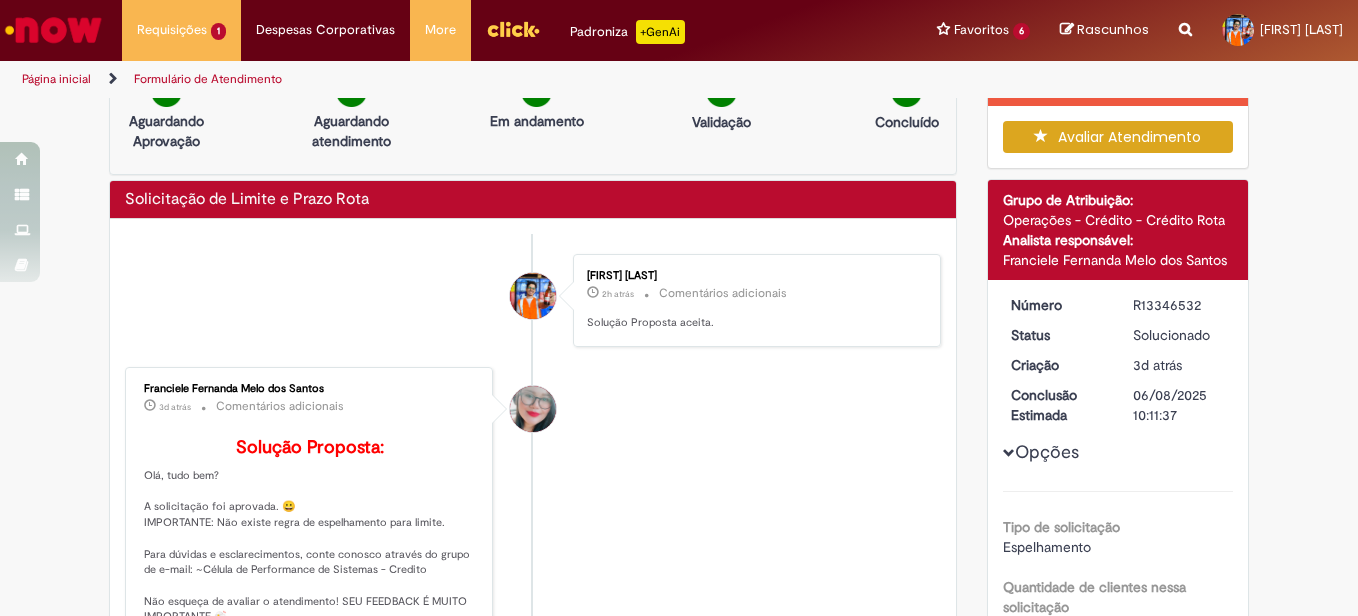 click on "R13346532" at bounding box center (1179, 305) 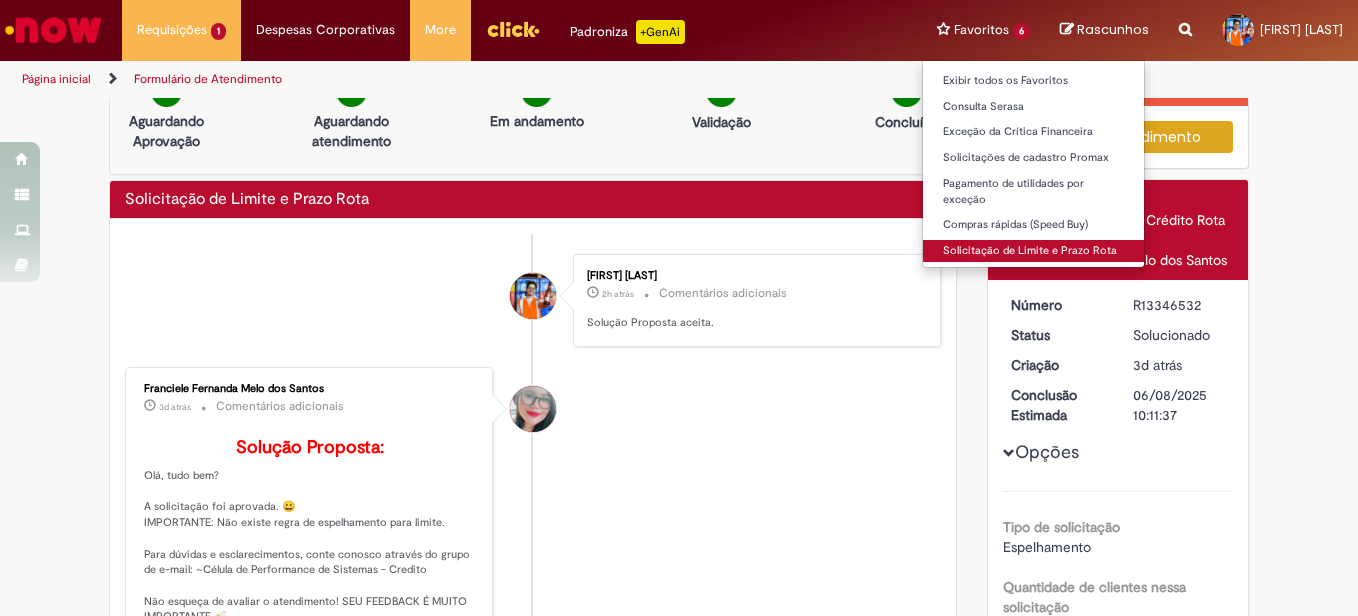 click on "Solicitação de Limite e Prazo Rota" at bounding box center [1033, 251] 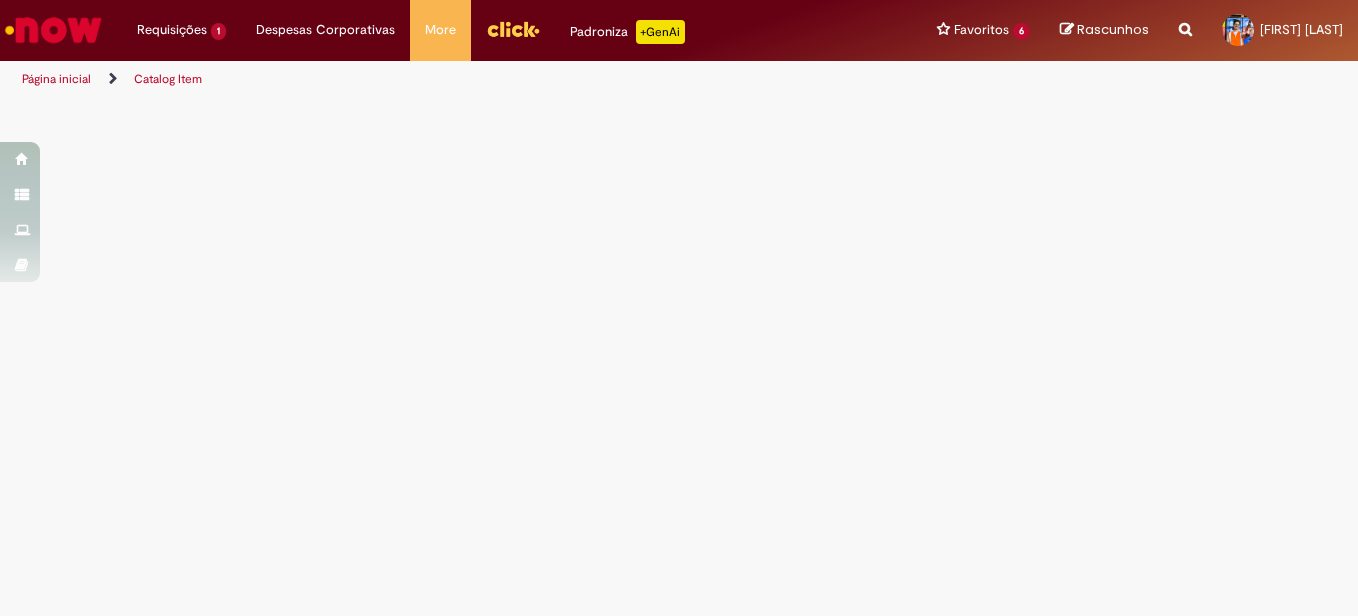 scroll, scrollTop: 0, scrollLeft: 0, axis: both 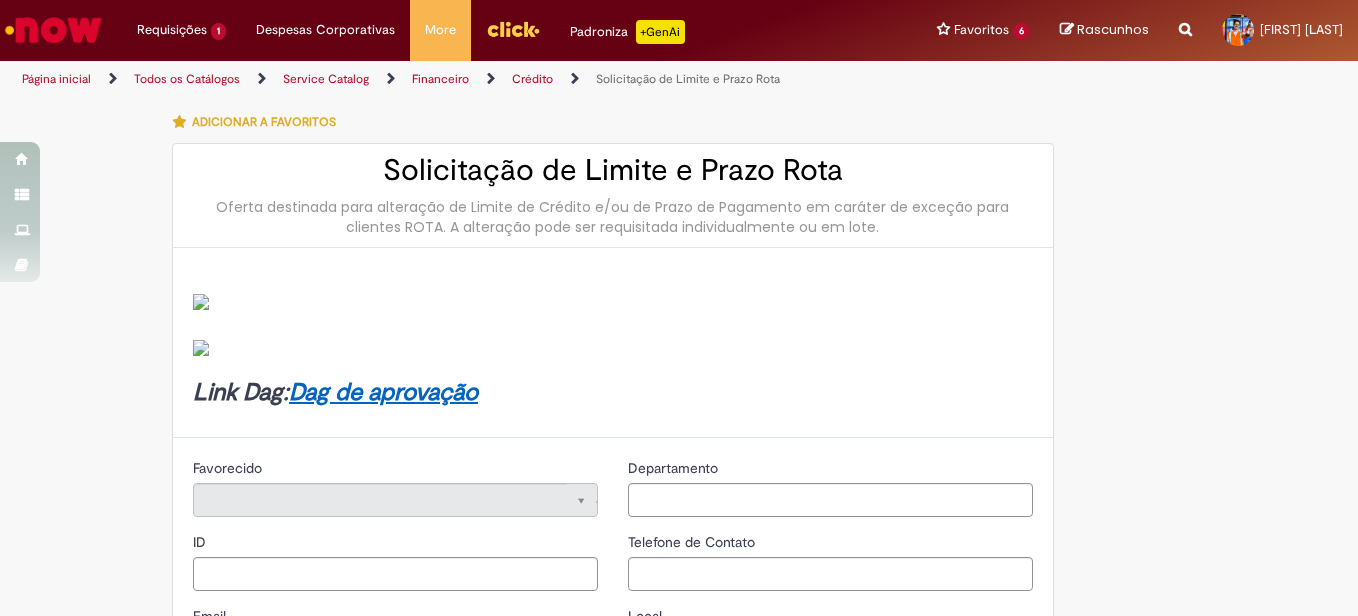 type on "********" 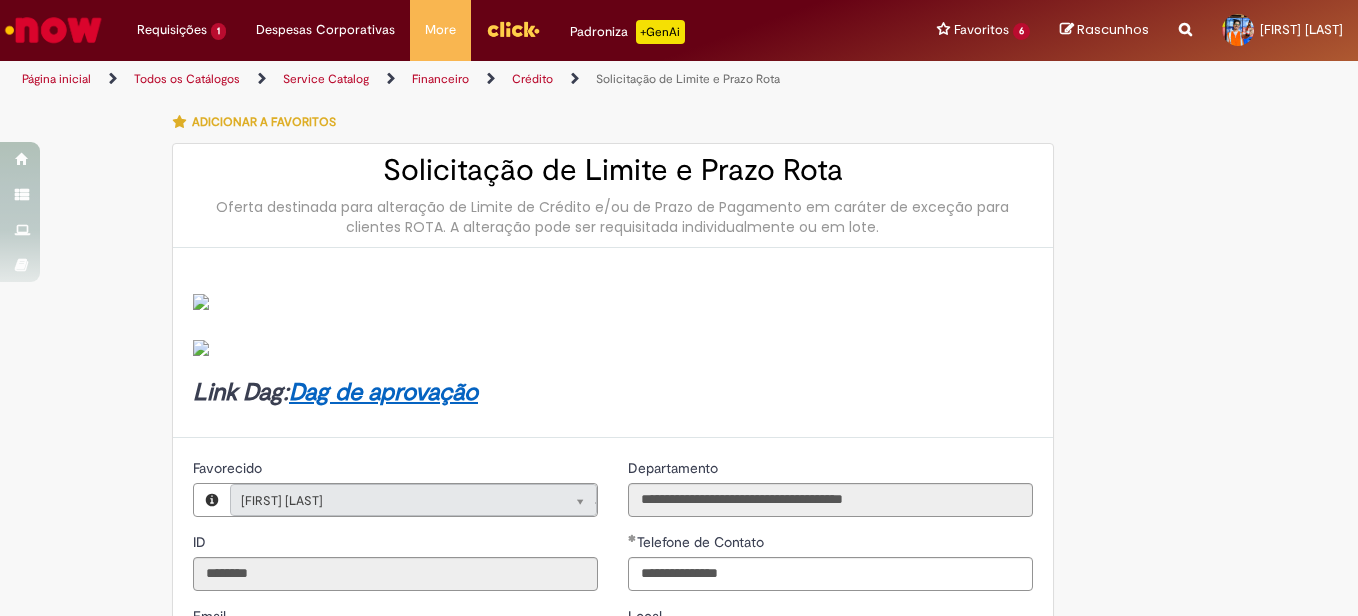 type on "**********" 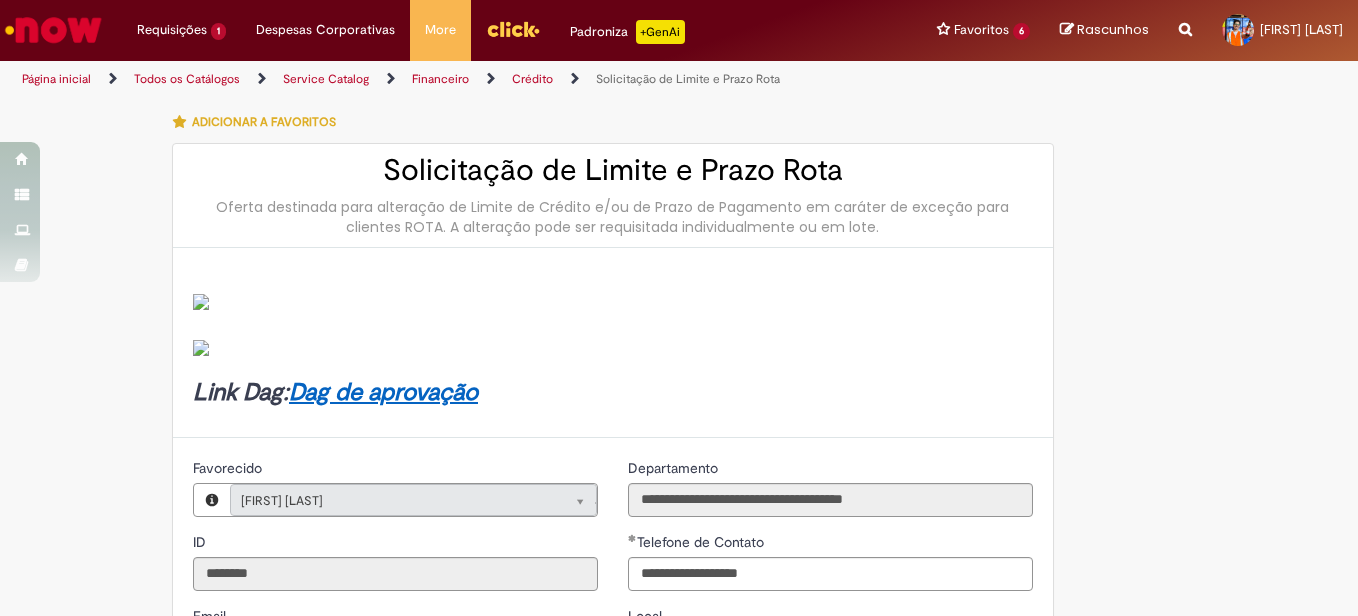 type on "**********" 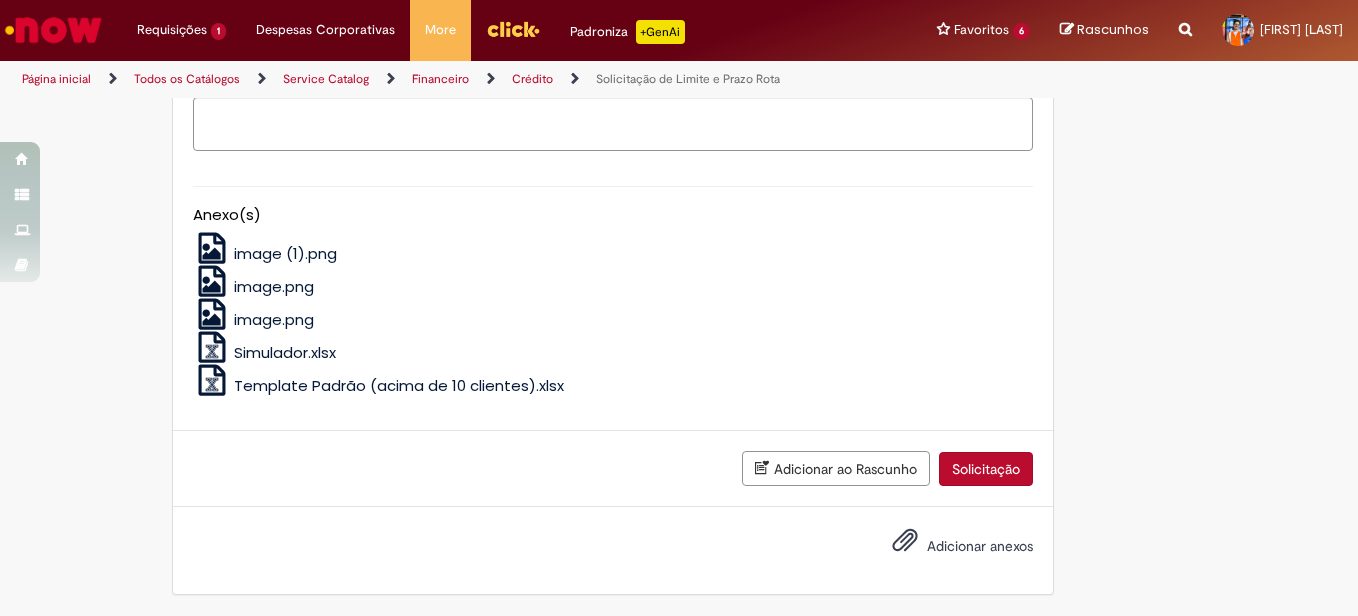 scroll, scrollTop: 700, scrollLeft: 0, axis: vertical 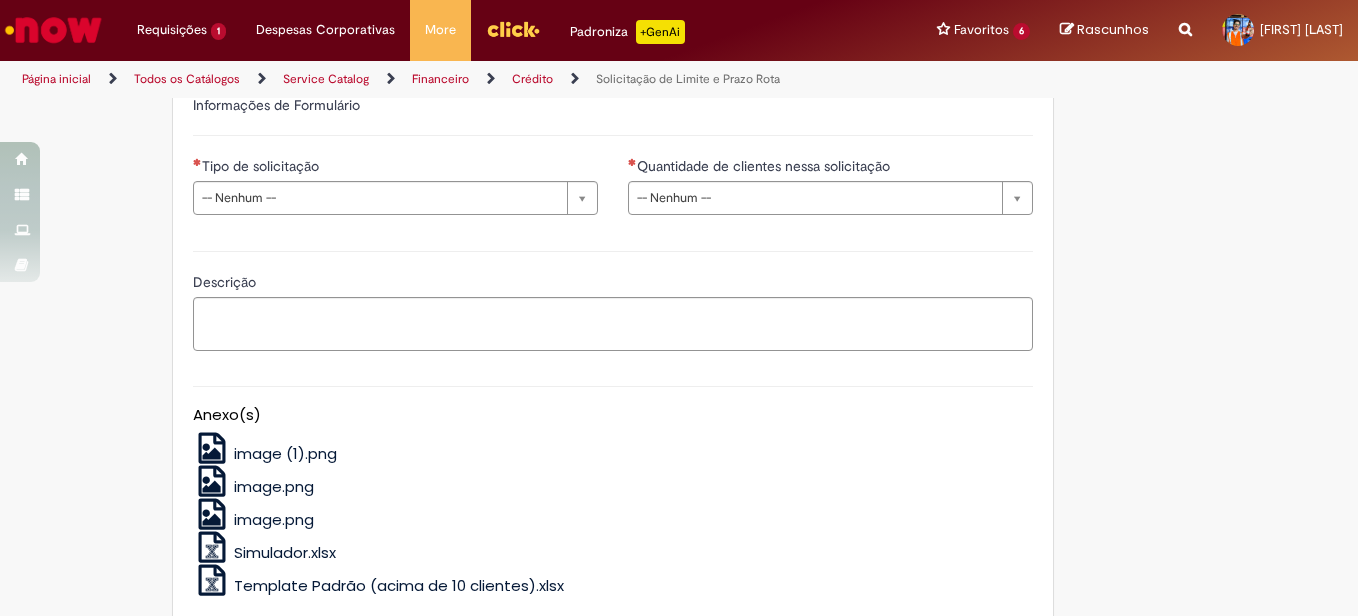 click on "**********" at bounding box center (613, 184) 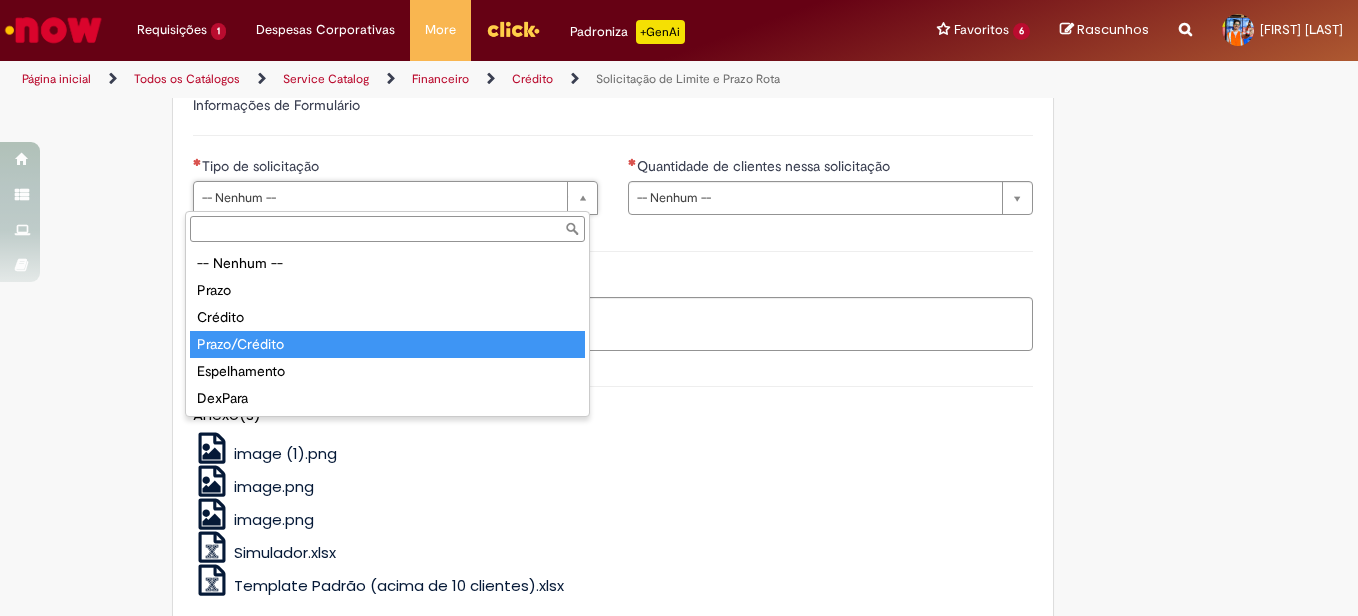 type on "**********" 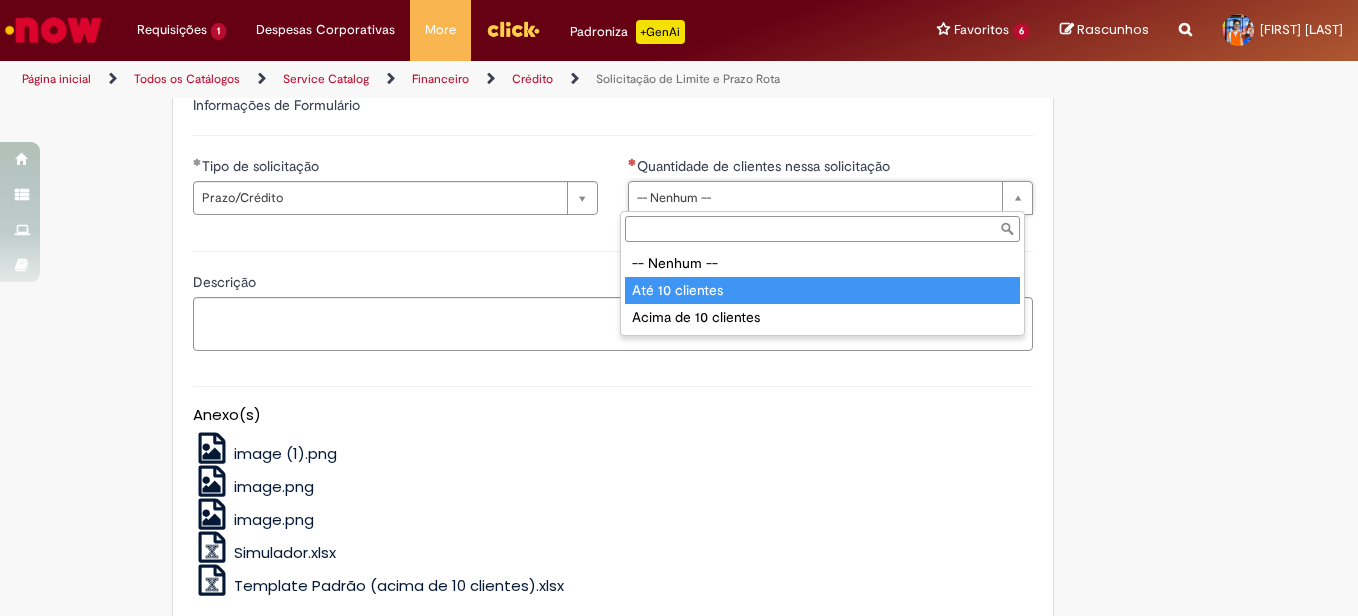 type on "**********" 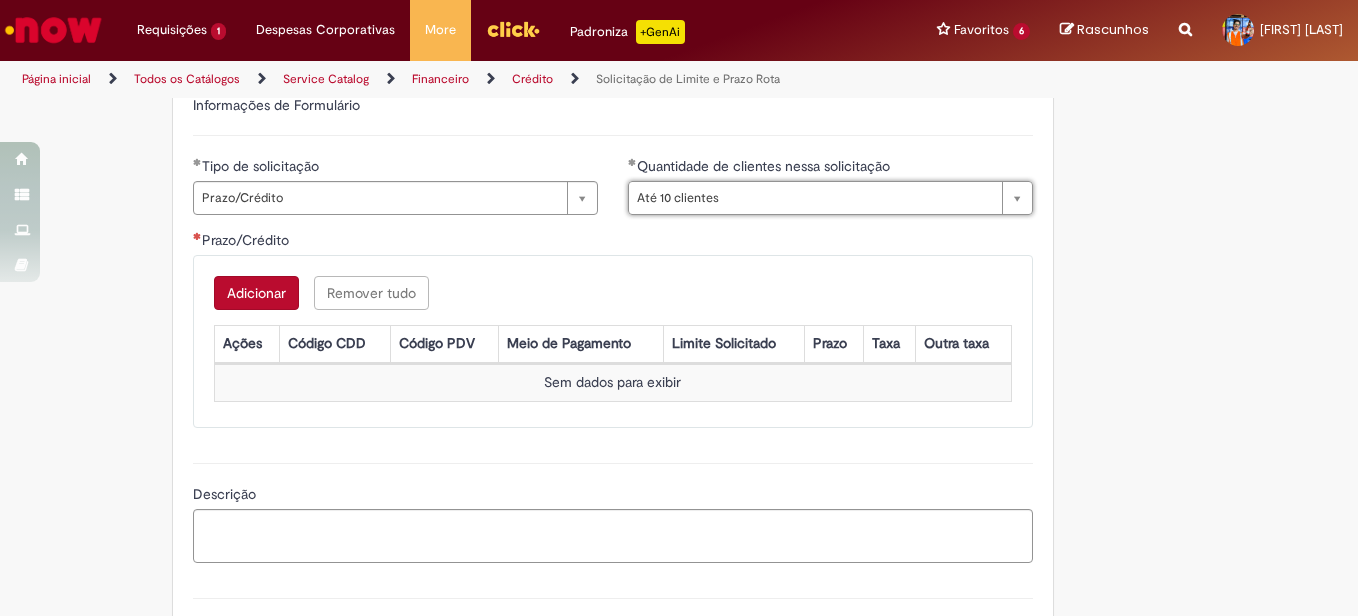 scroll, scrollTop: 1100, scrollLeft: 0, axis: vertical 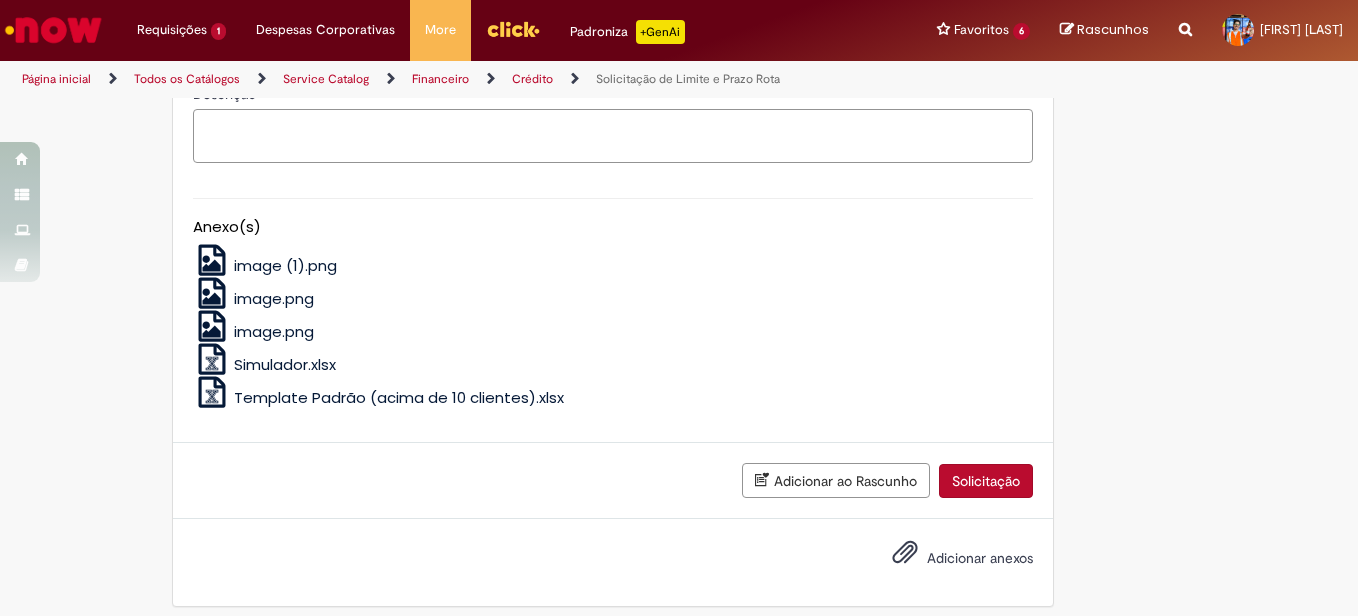 click on "Descrição" at bounding box center (613, 136) 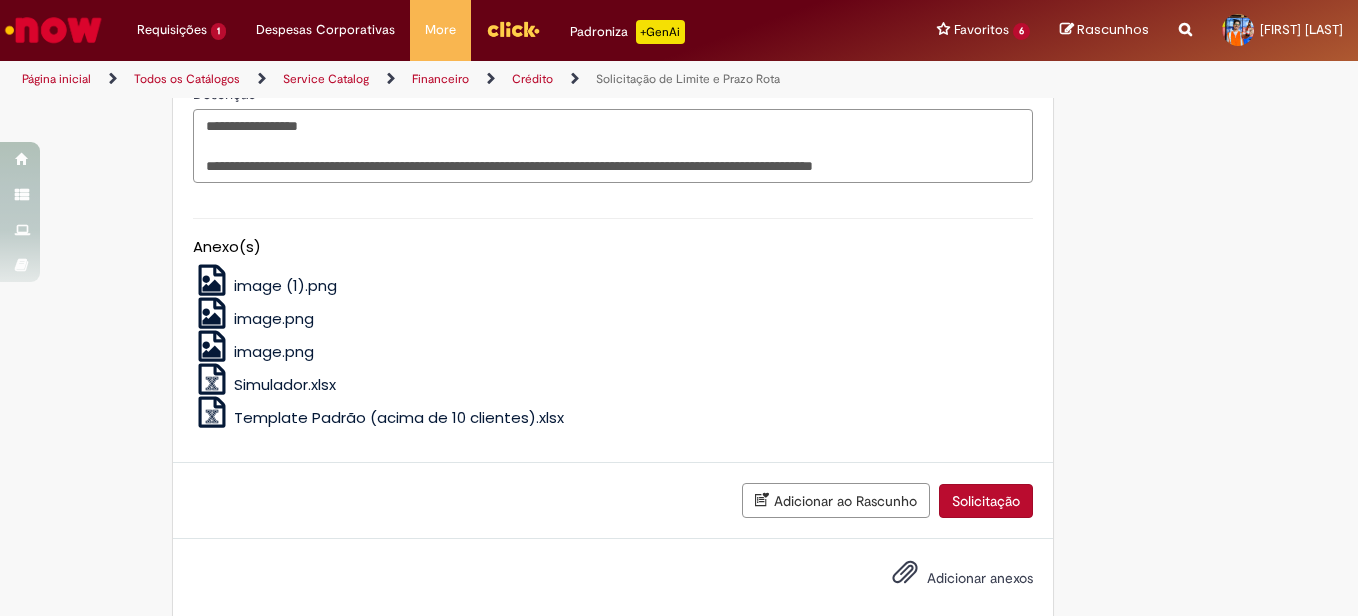 paste on "**********" 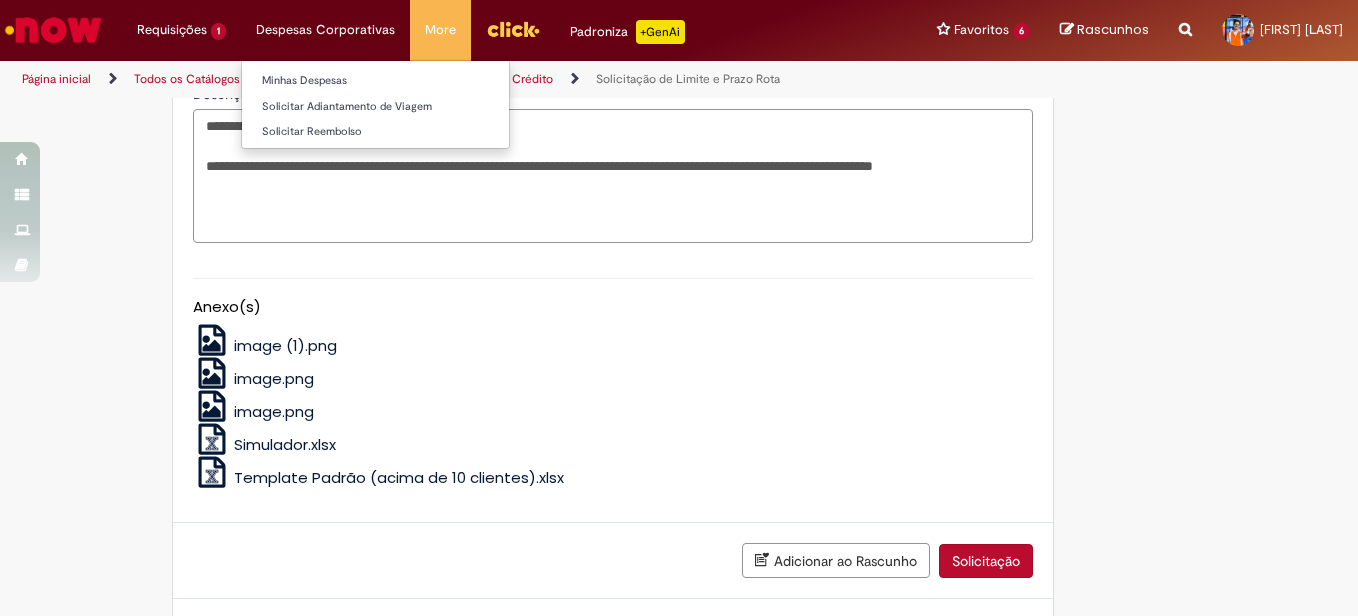 type on "**********" 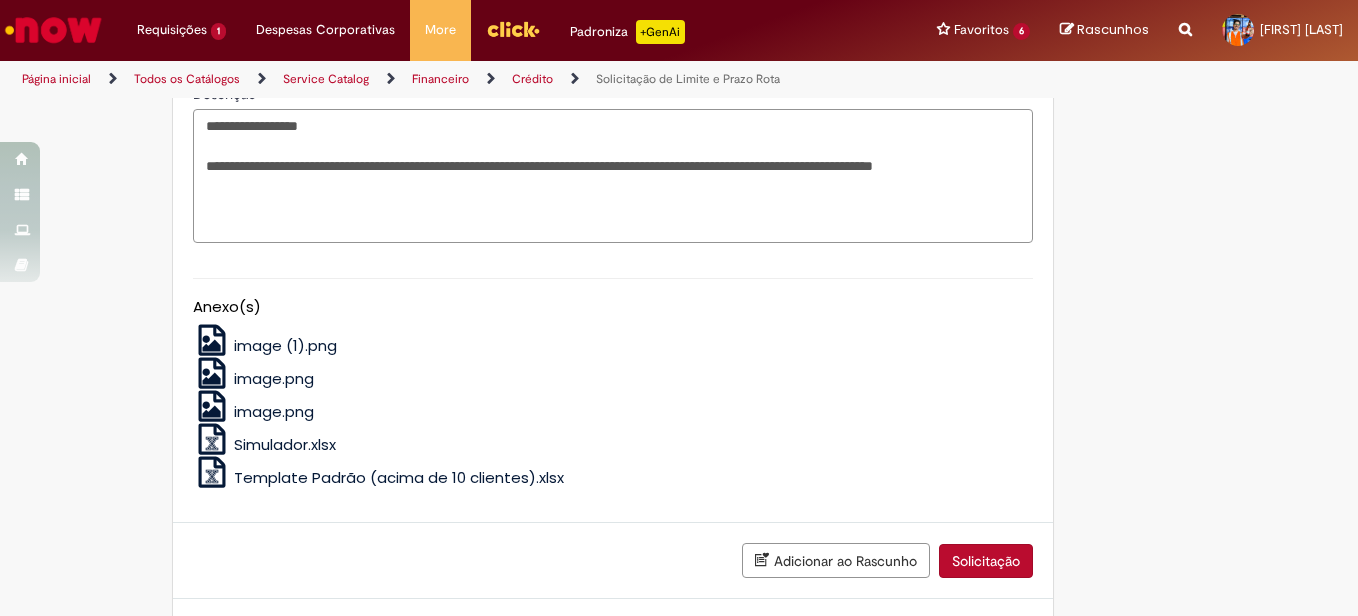 scroll, scrollTop: 800, scrollLeft: 0, axis: vertical 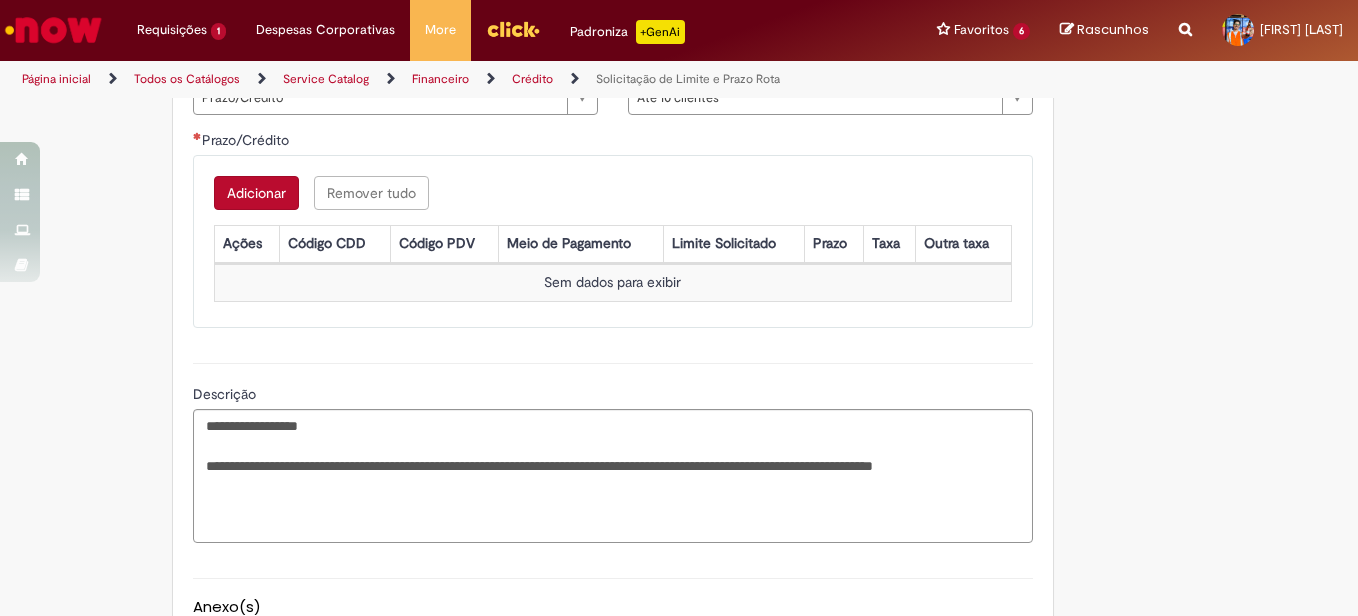 click on "Adicionar" at bounding box center (256, 193) 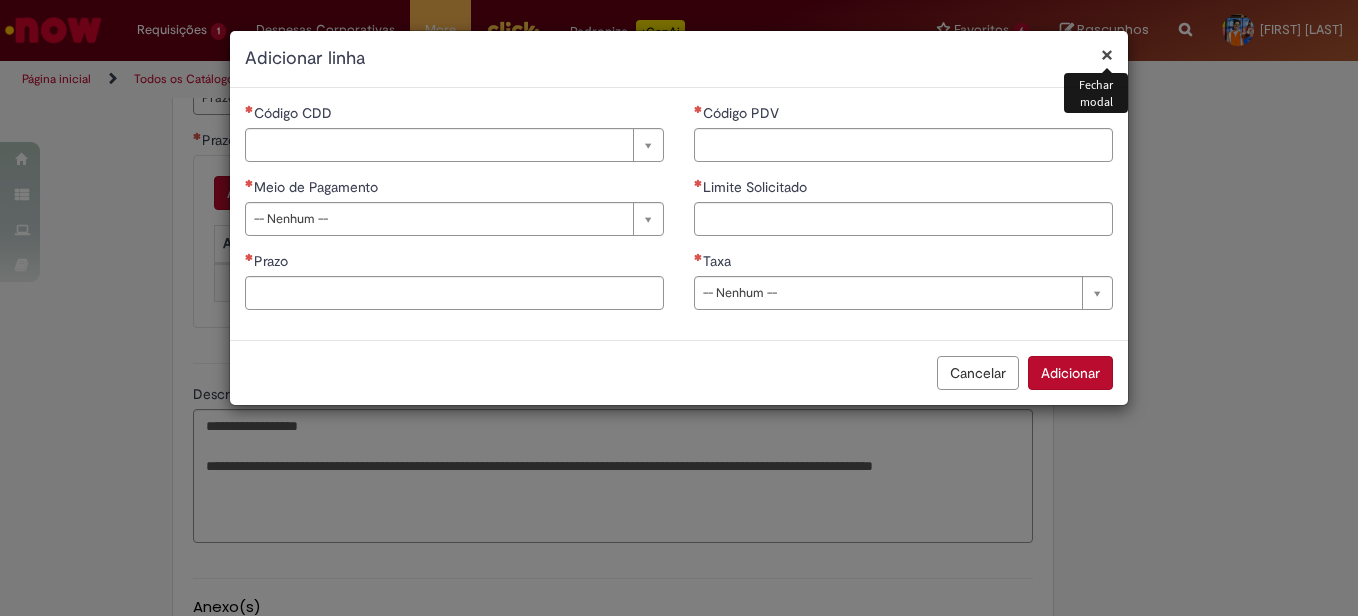 click on "**********" at bounding box center (454, 214) 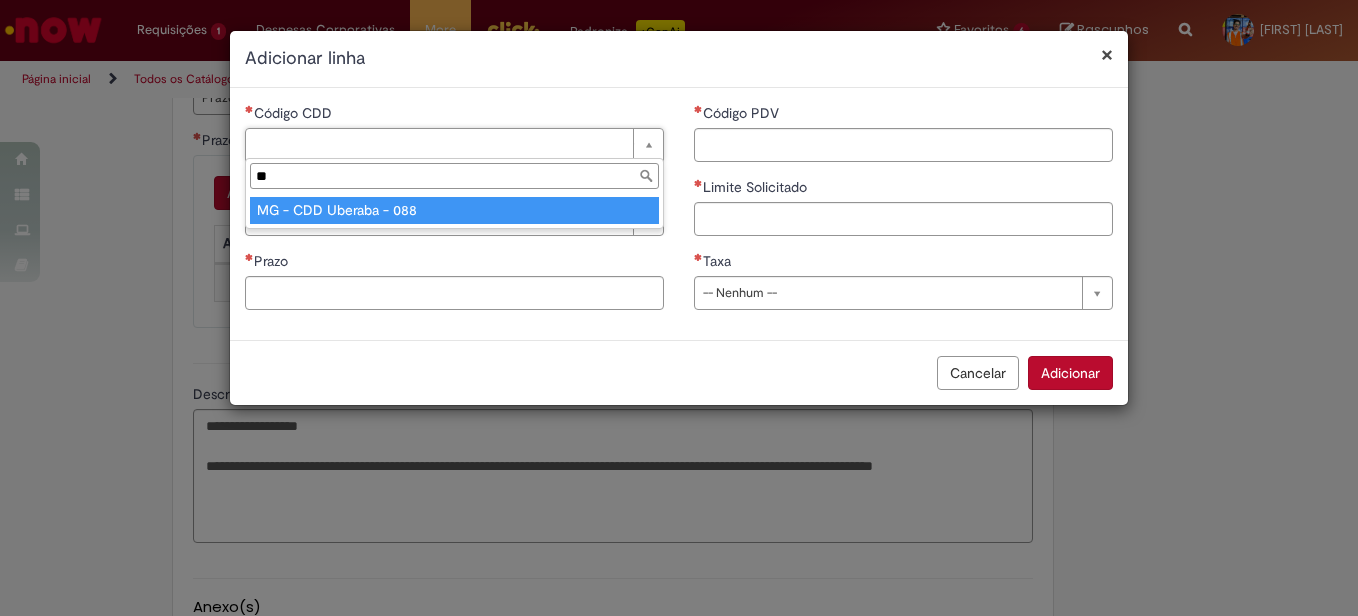 type on "**" 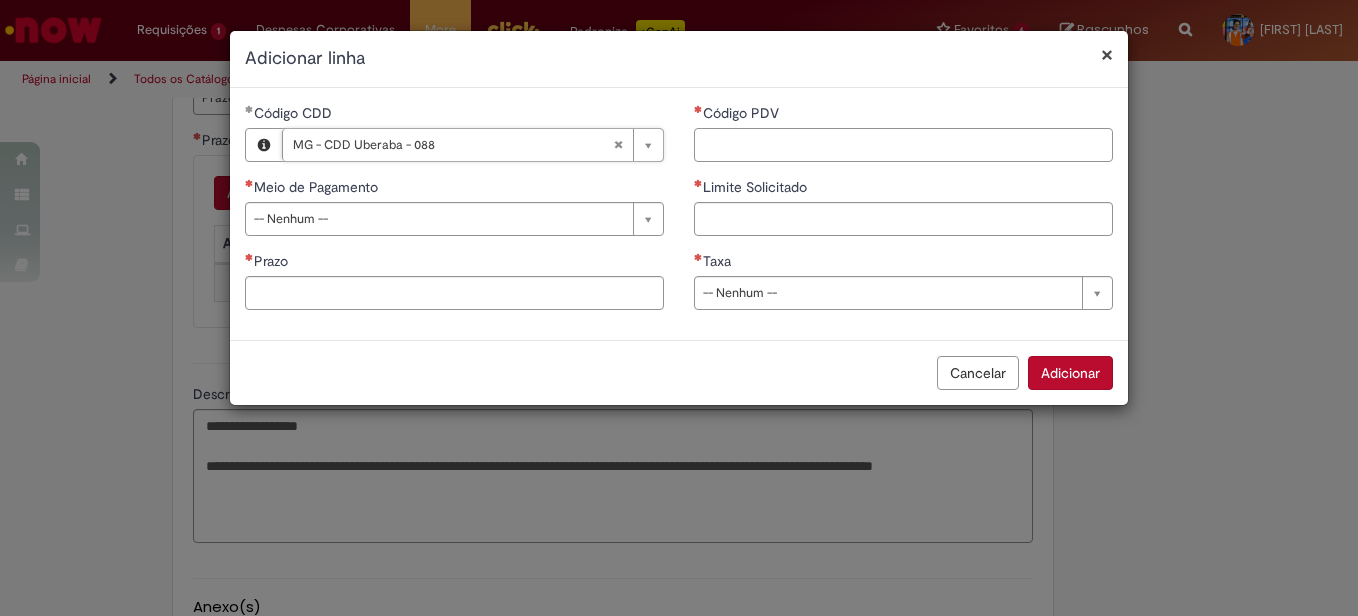 click on "Código PDV" at bounding box center [903, 145] 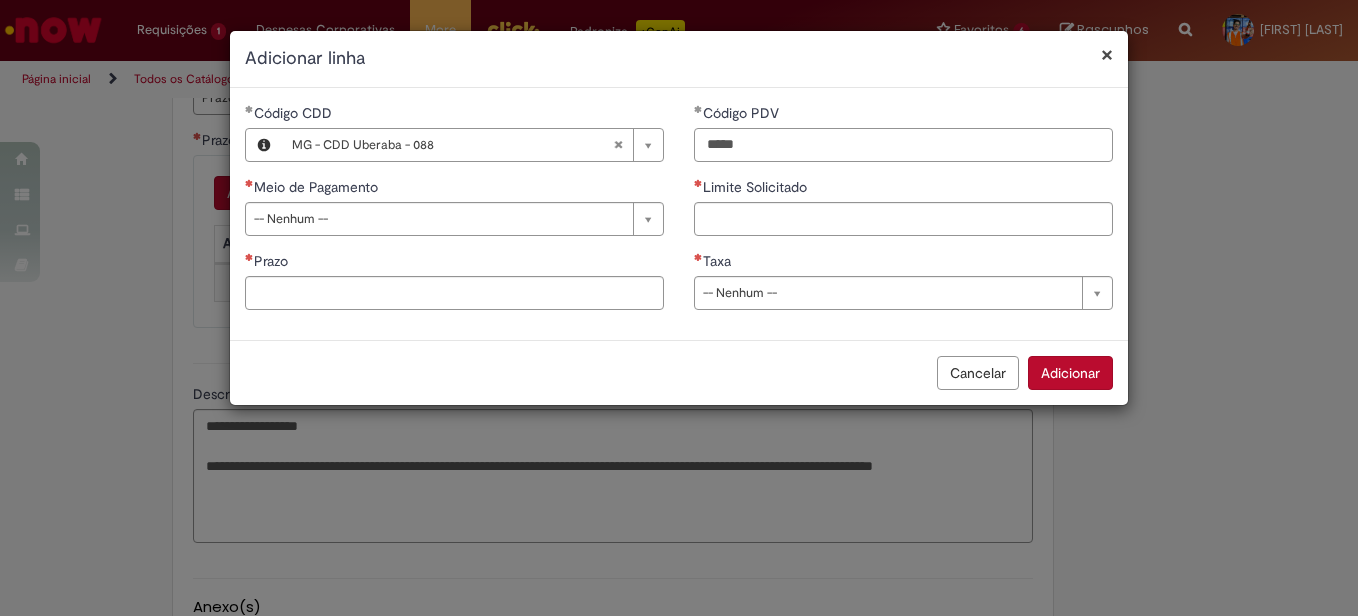 type on "*****" 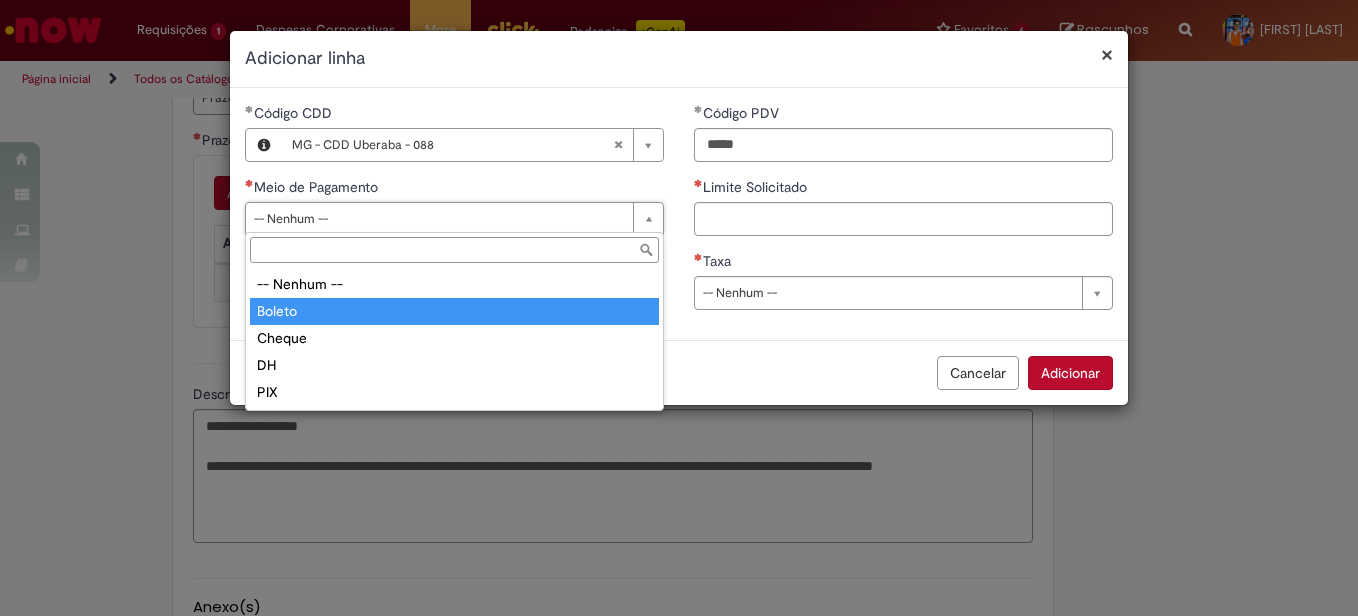 type on "******" 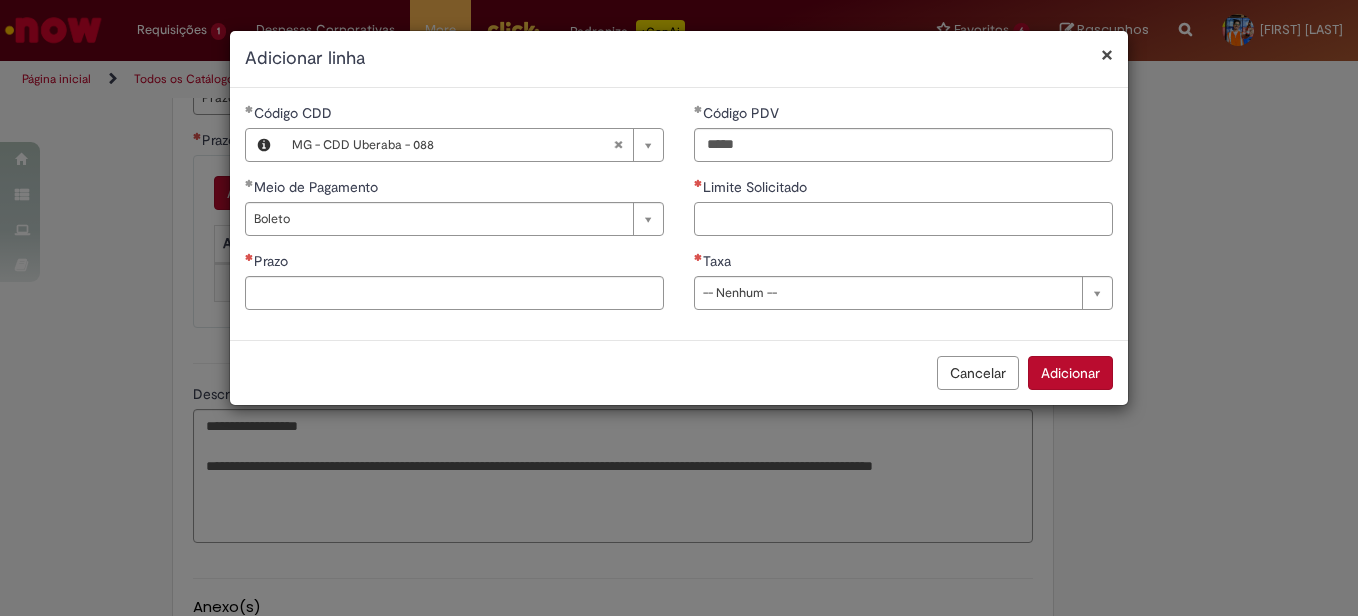 click on "Limite Solicitado" at bounding box center (903, 219) 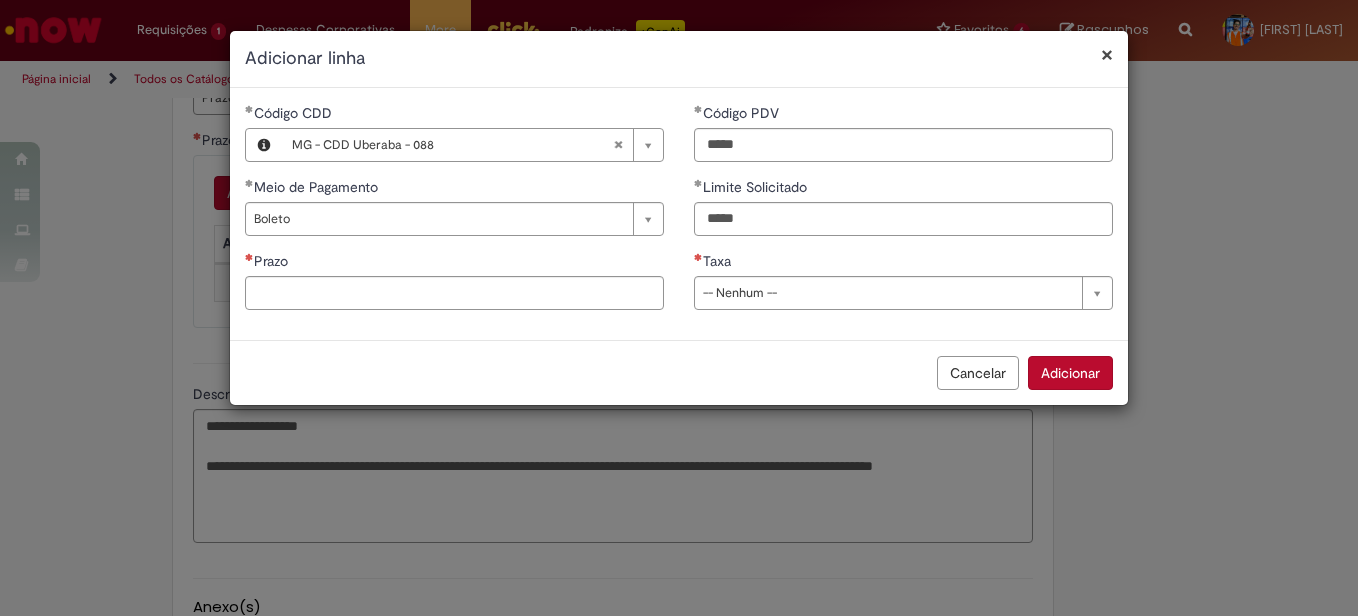 type on "*********" 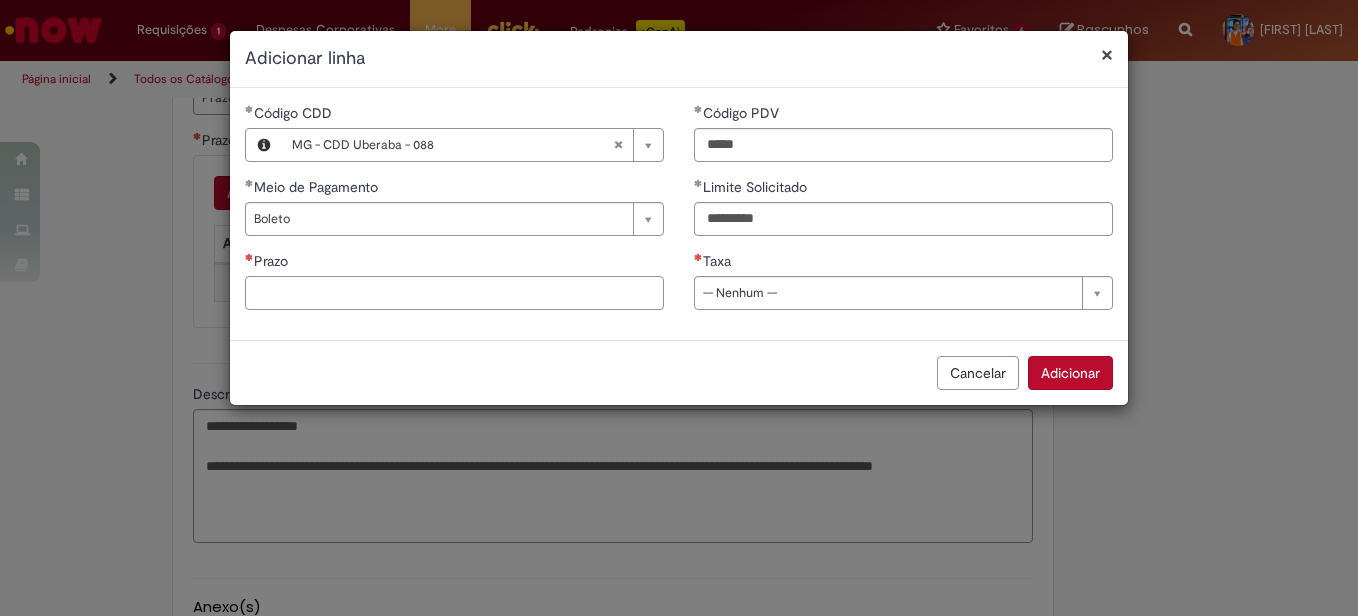 click on "Prazo" at bounding box center (454, 293) 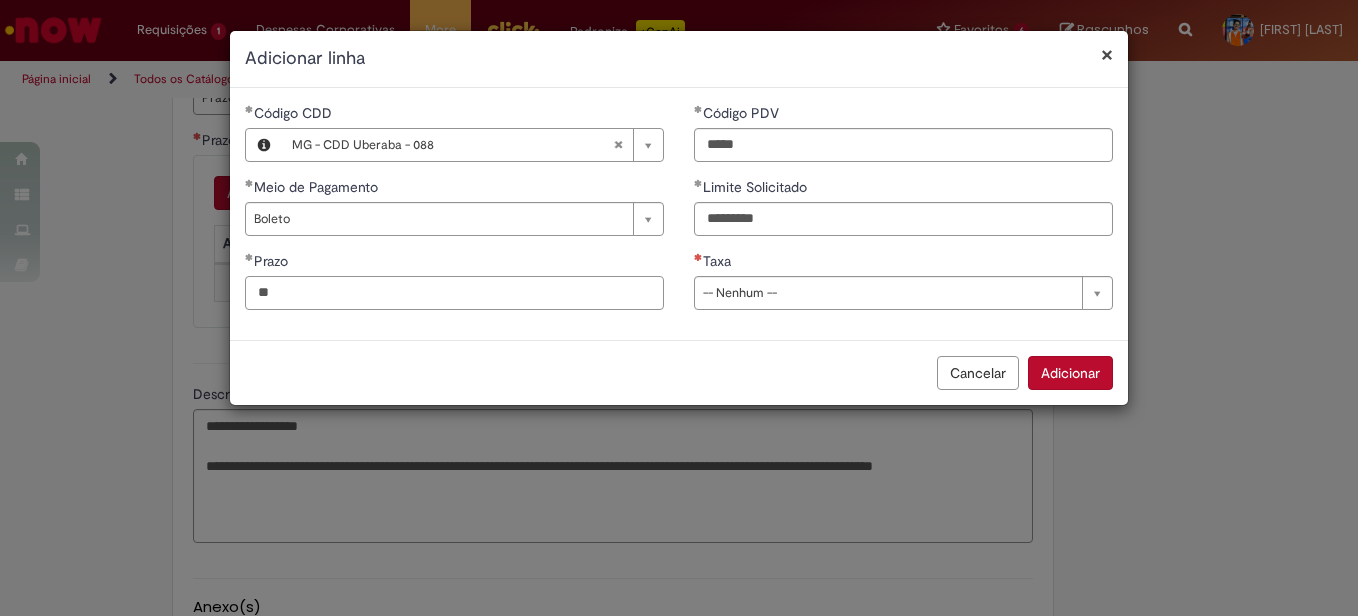 type on "**" 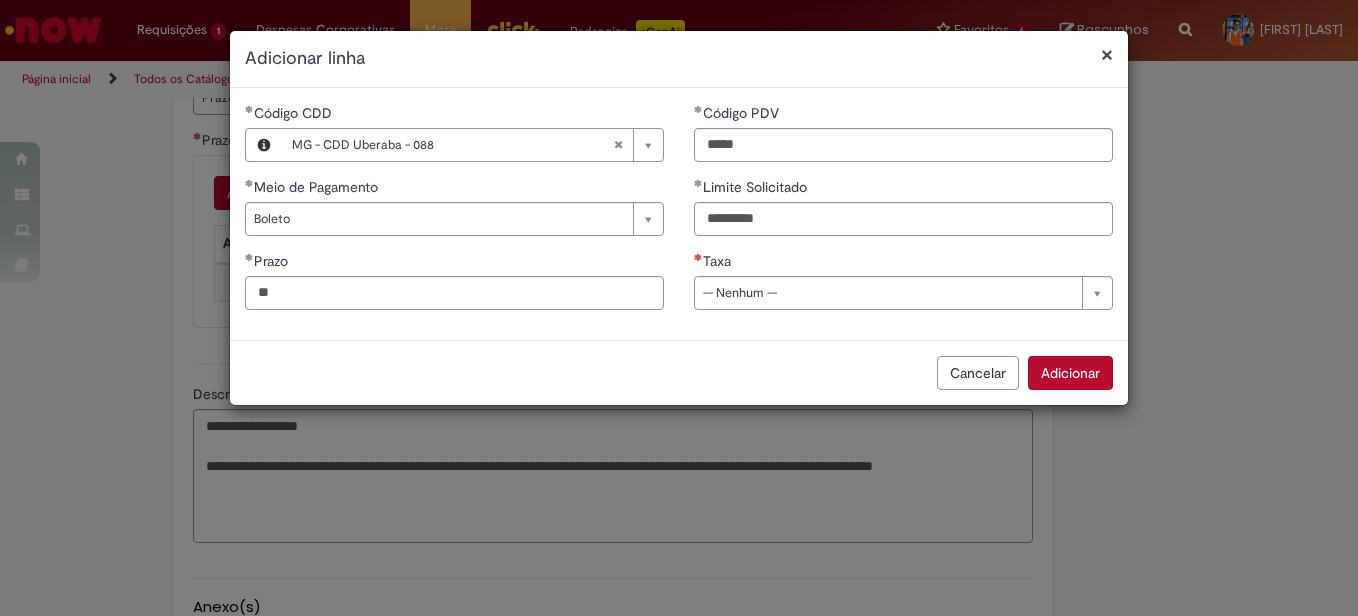 click on "**********" at bounding box center (903, 280) 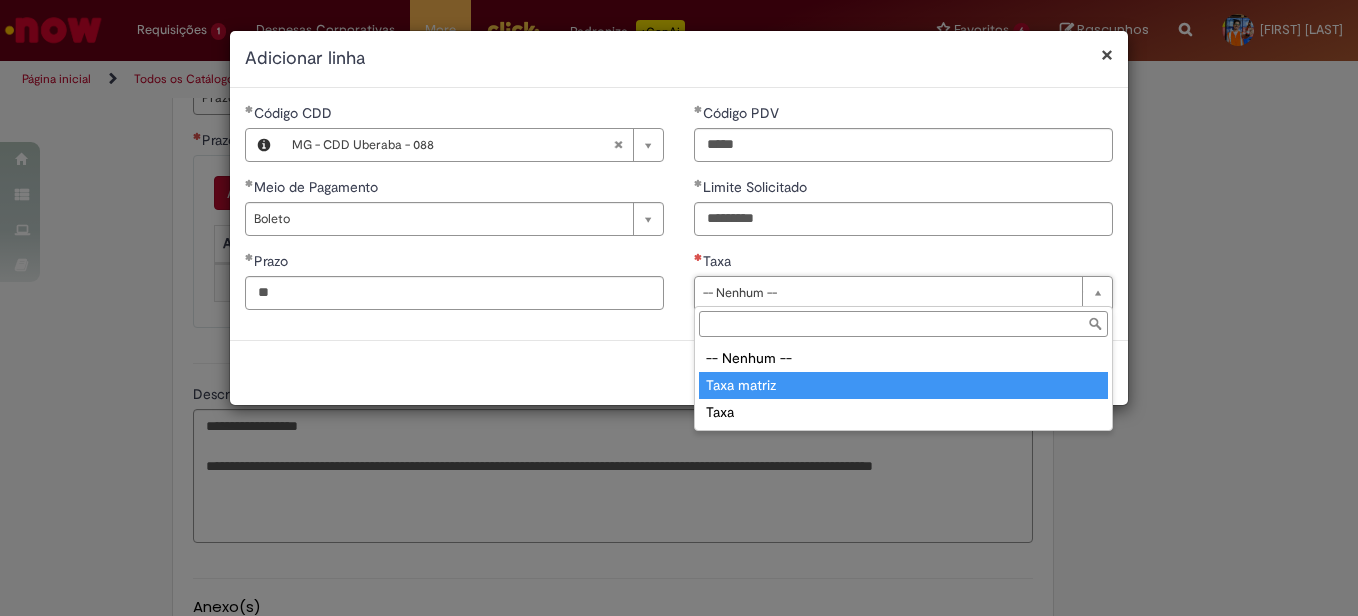 type on "**********" 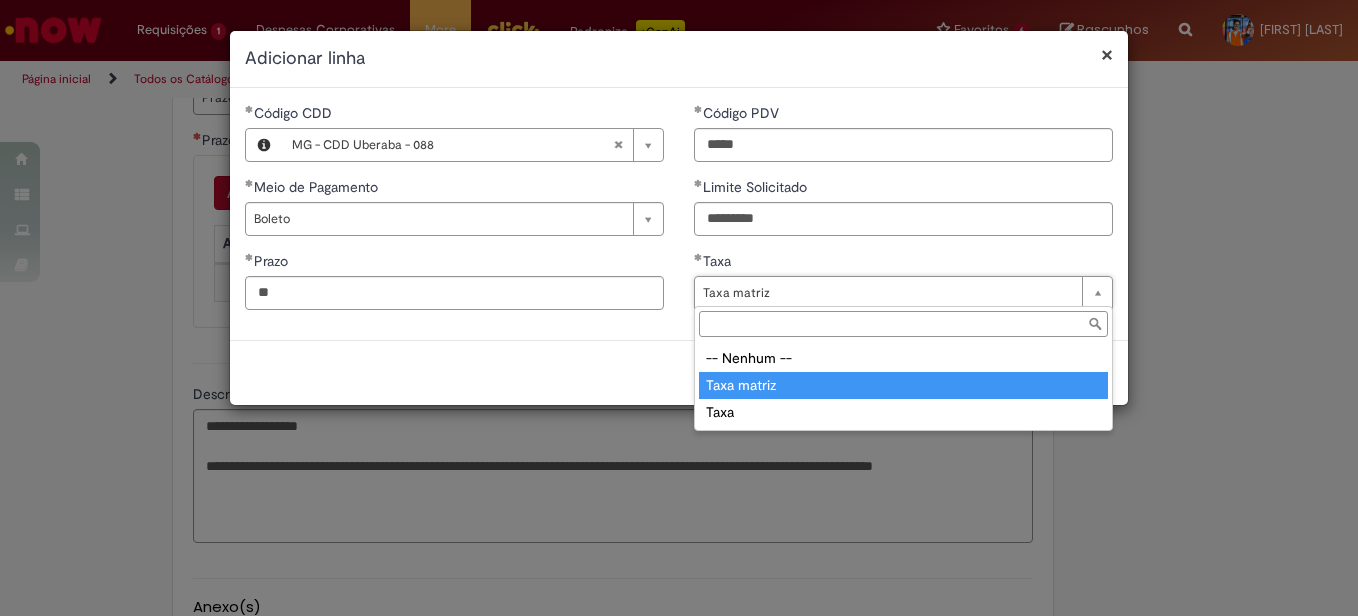 type on "**********" 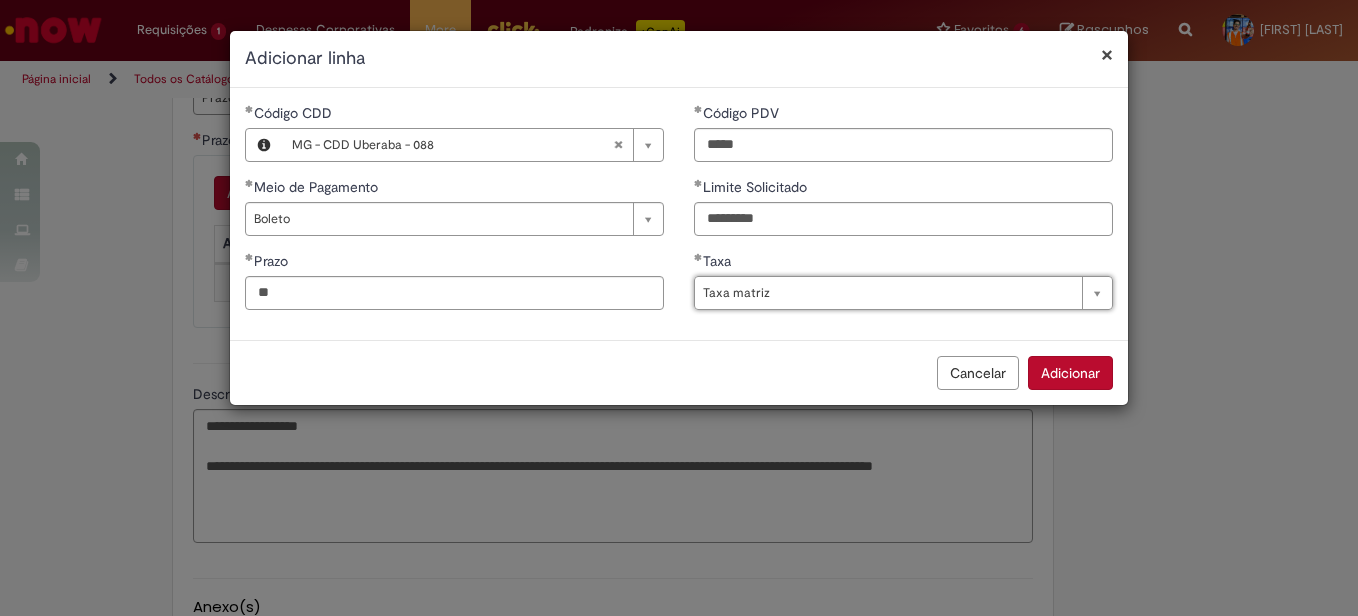 click on "Adicionar" at bounding box center [1070, 373] 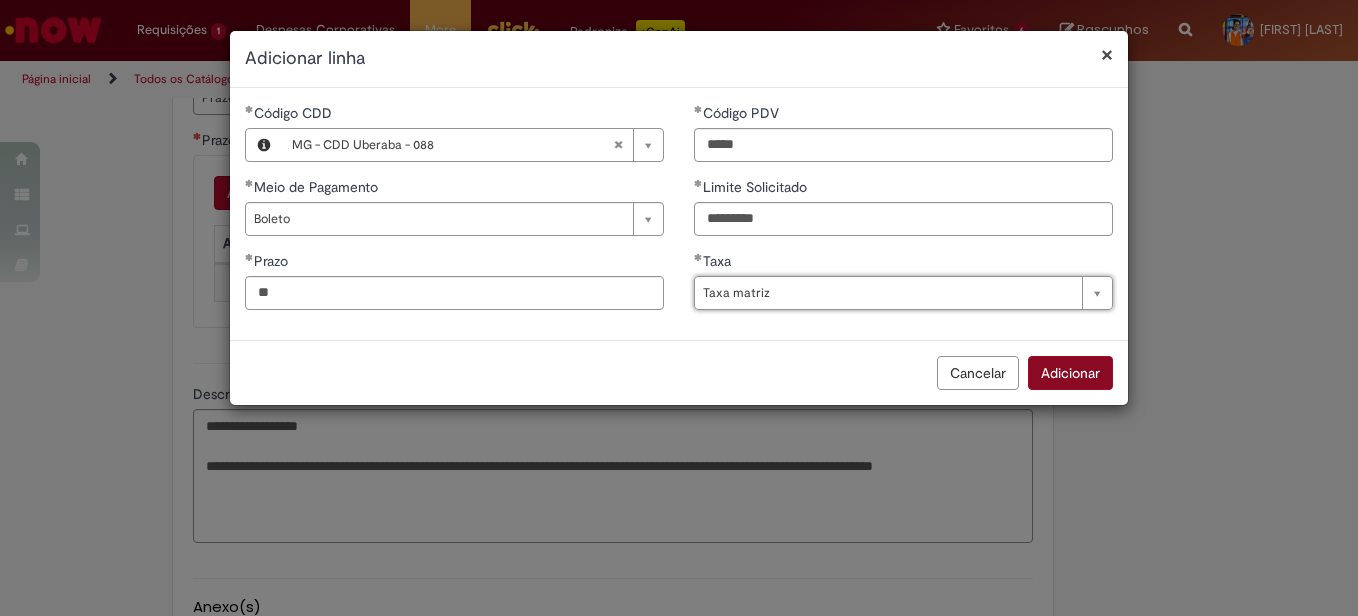 scroll, scrollTop: 0, scrollLeft: 0, axis: both 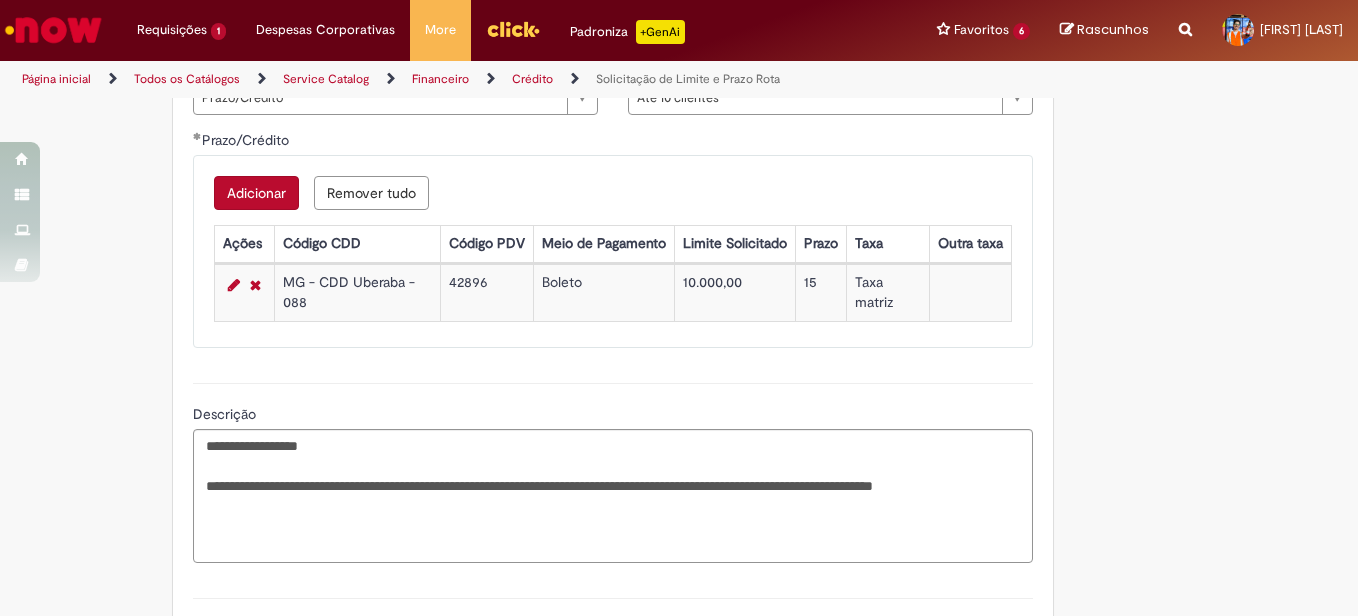 click on "Adicionar Remover tudo Prazo/Crédito Ações Código CDD Código PDV Meio de Pagamento Limite Solicitado Prazo Taxa Outra taxa MG - CDD Uberaba - 088 42896 Boleto 10.000,00 15 Taxa matriz" at bounding box center (613, 251) 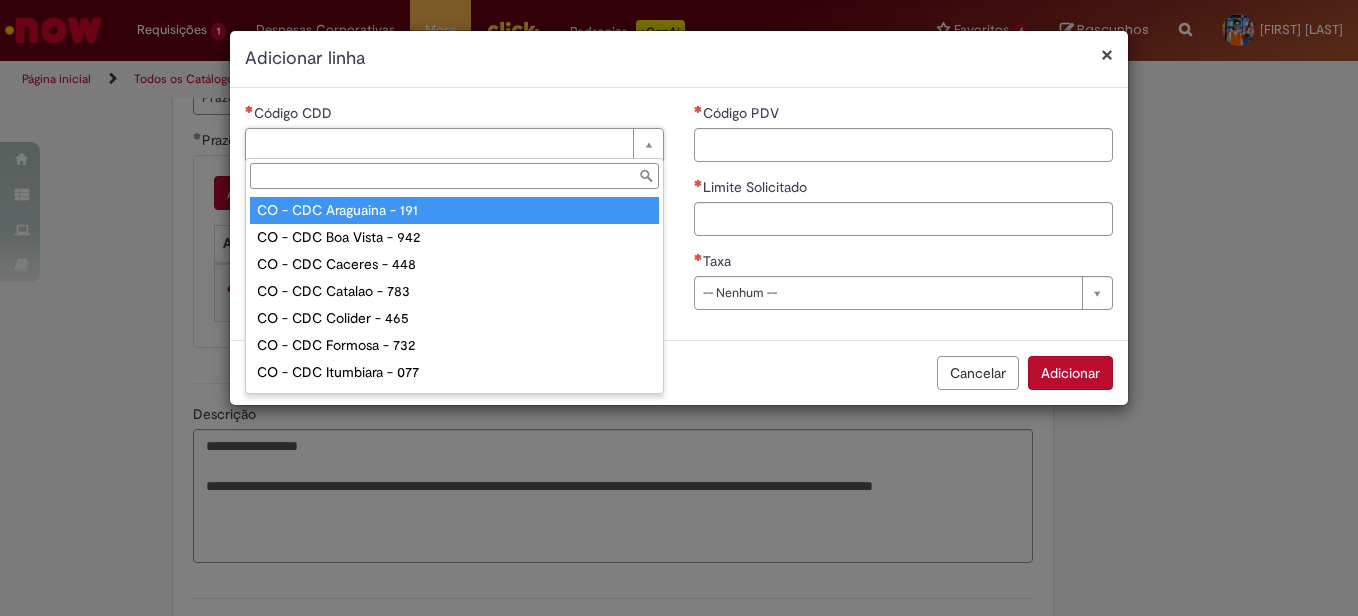 click on "Código CDD" at bounding box center (454, 176) 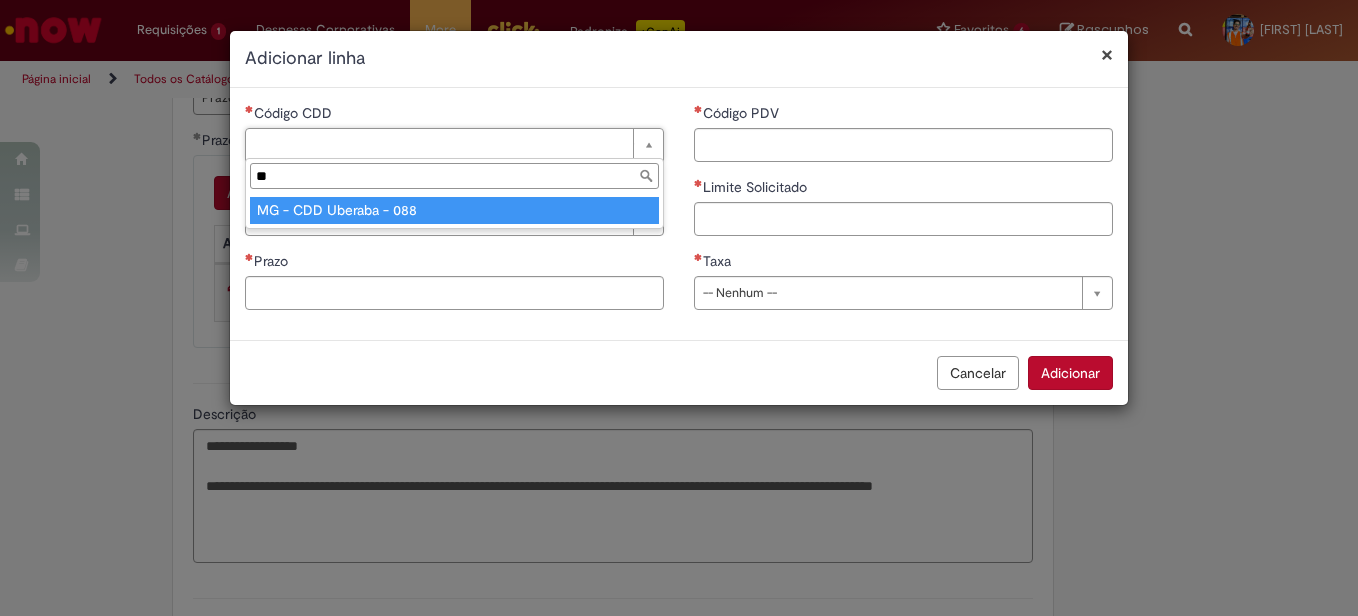 type on "**" 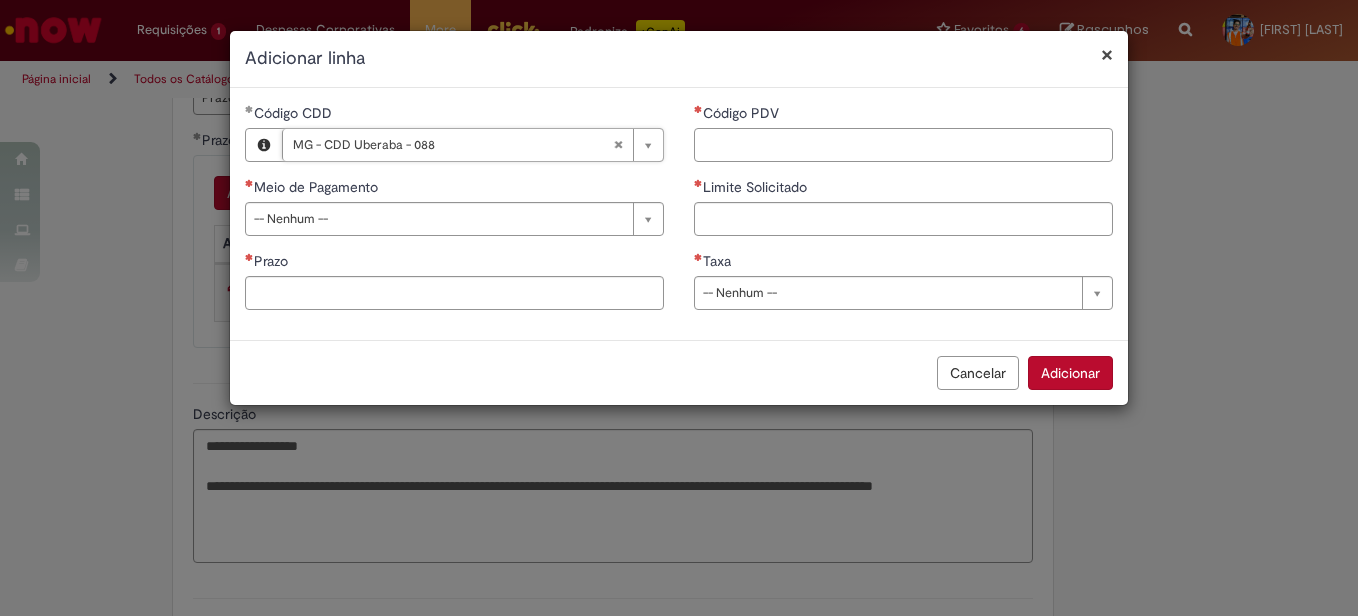 click on "Código PDV" at bounding box center (903, 145) 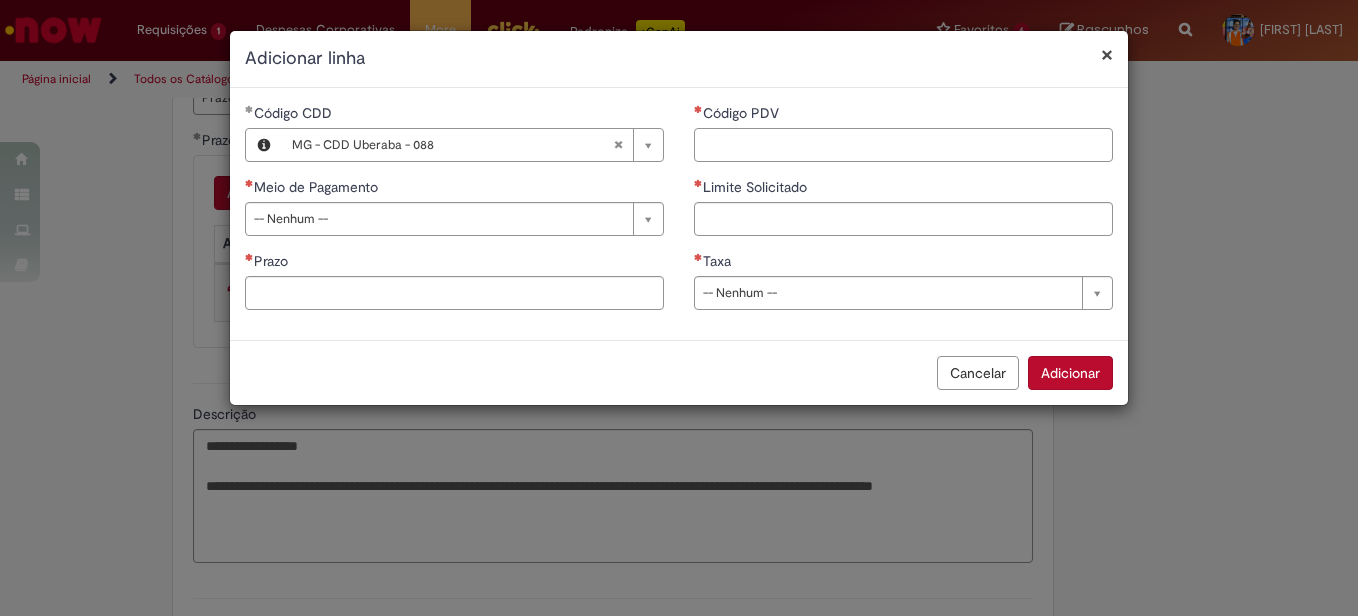 paste on "*****" 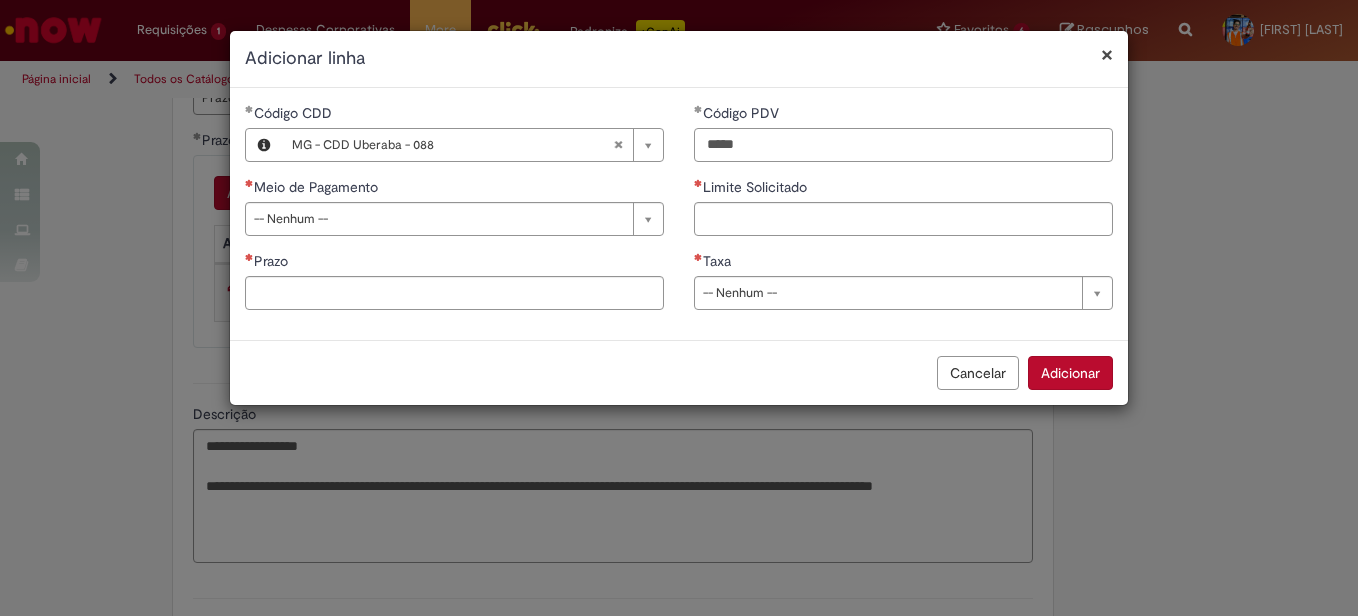 type on "*****" 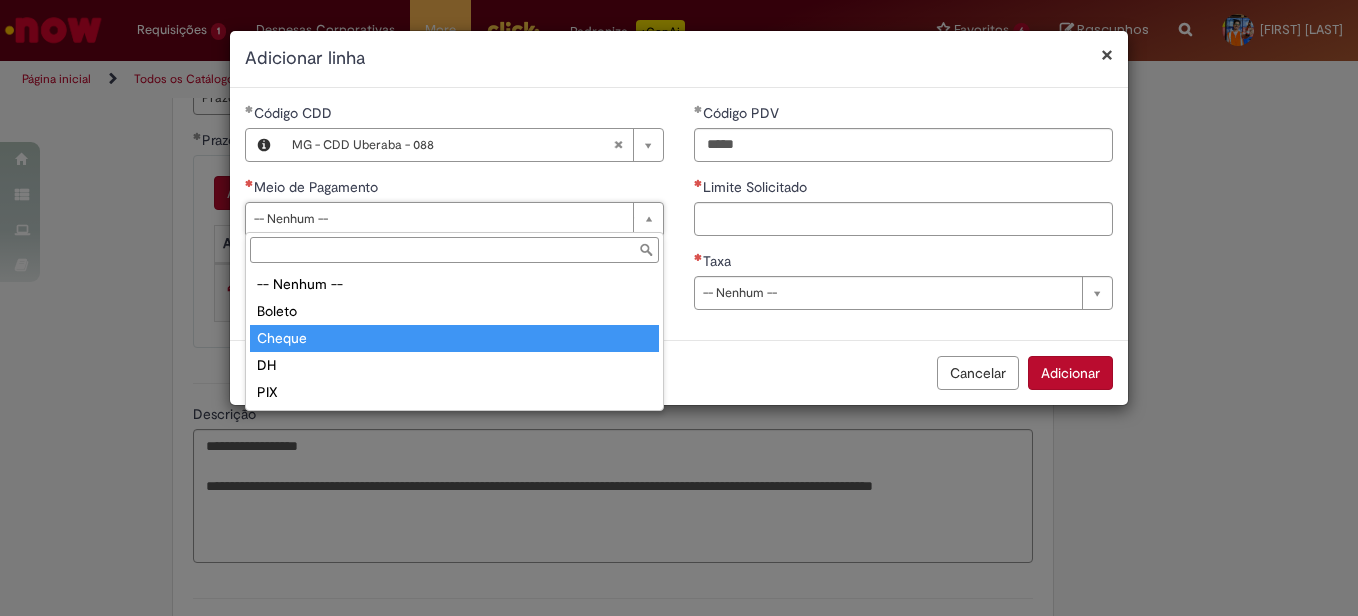 type on "******" 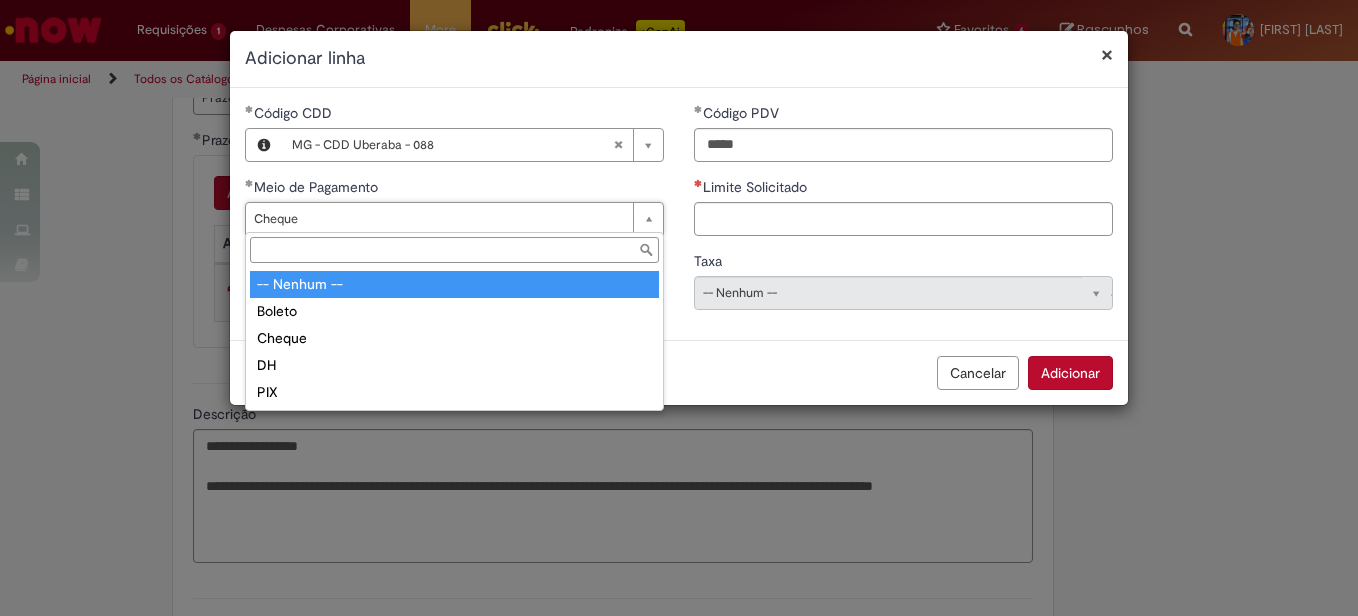 type on "**********" 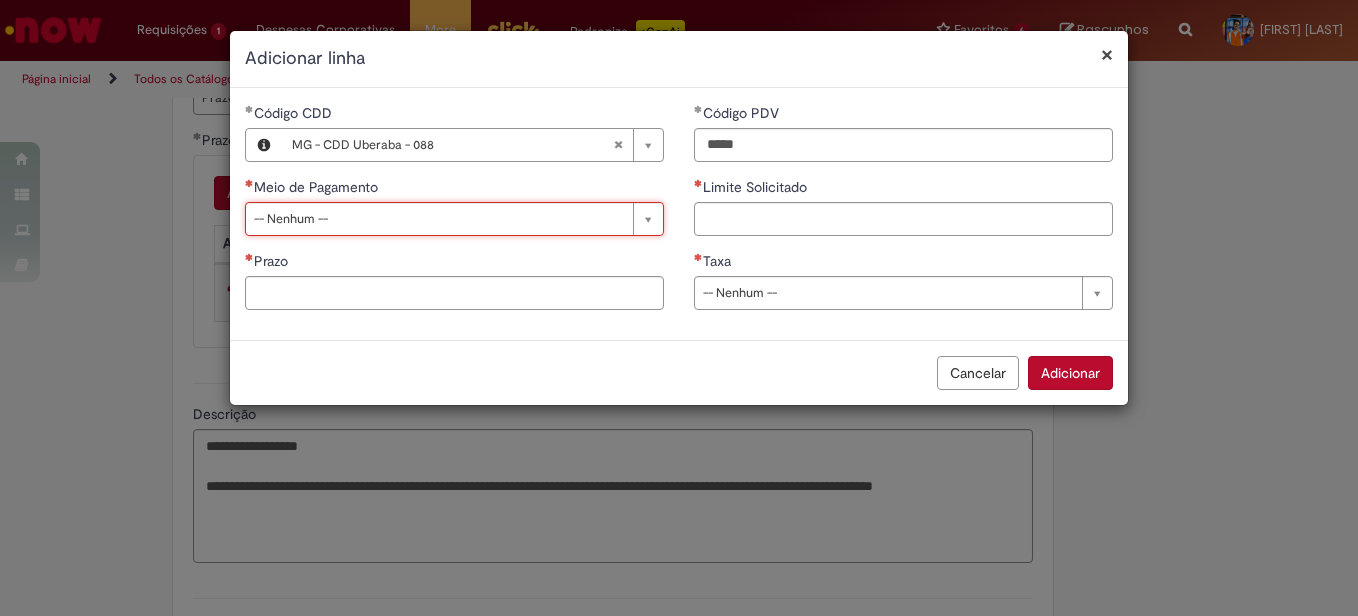 click on "Prazo" at bounding box center [454, 263] 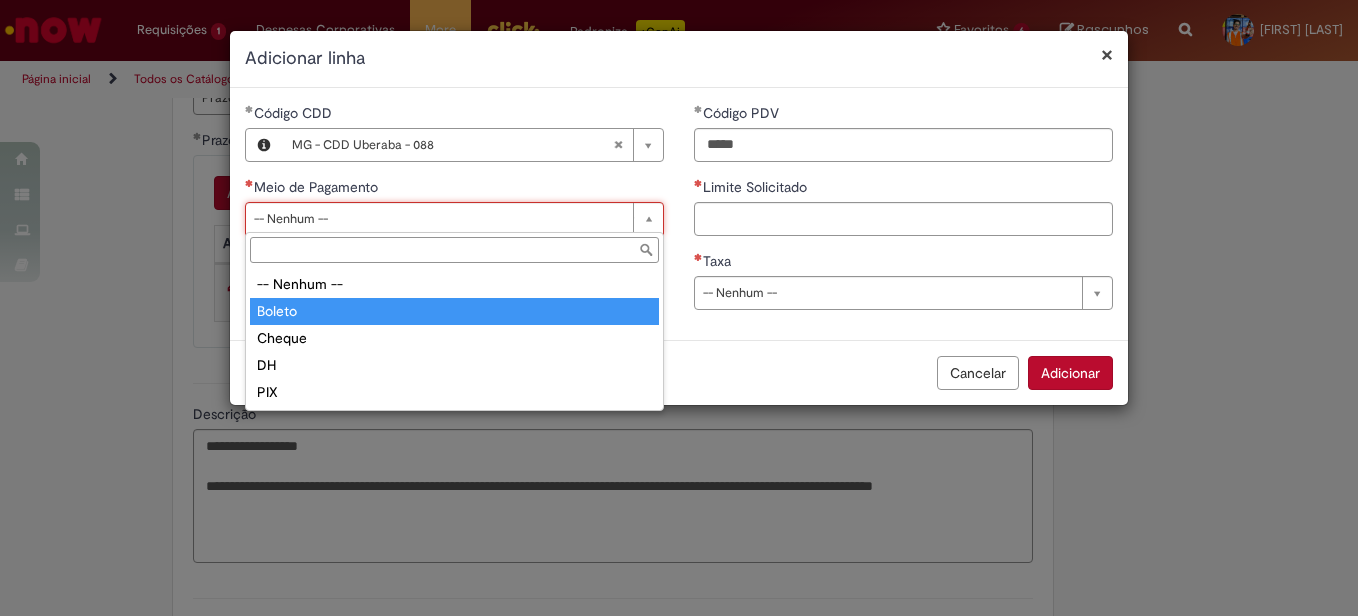 type on "******" 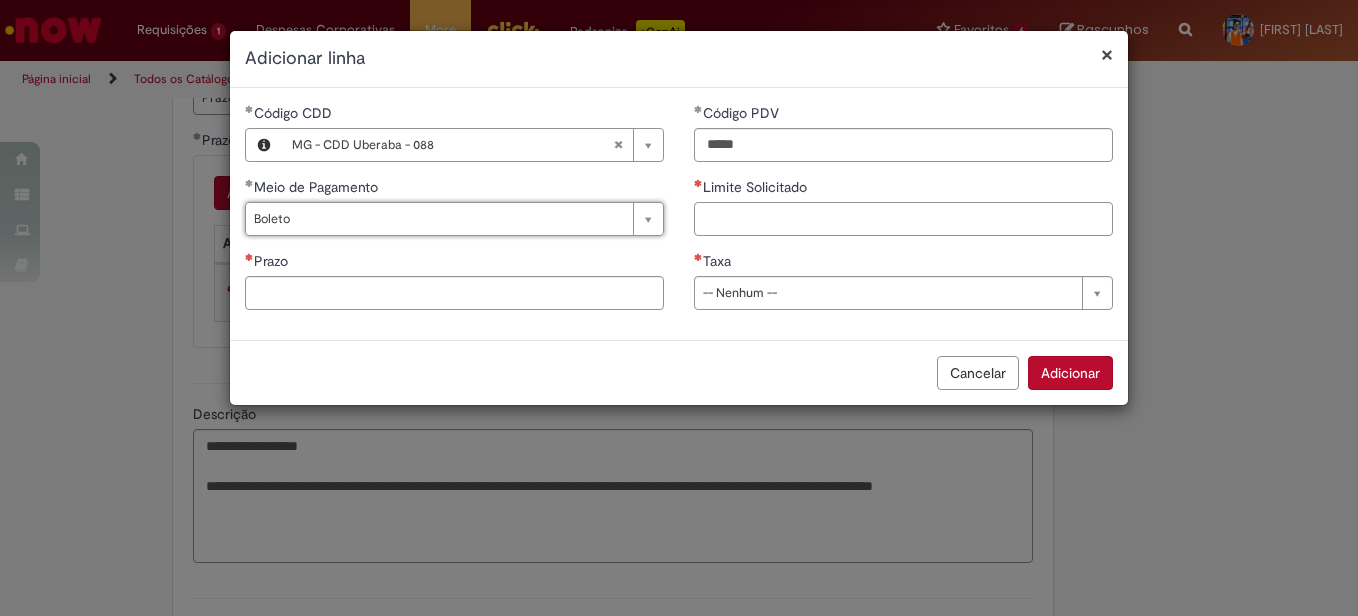 click on "Limite Solicitado" at bounding box center (903, 219) 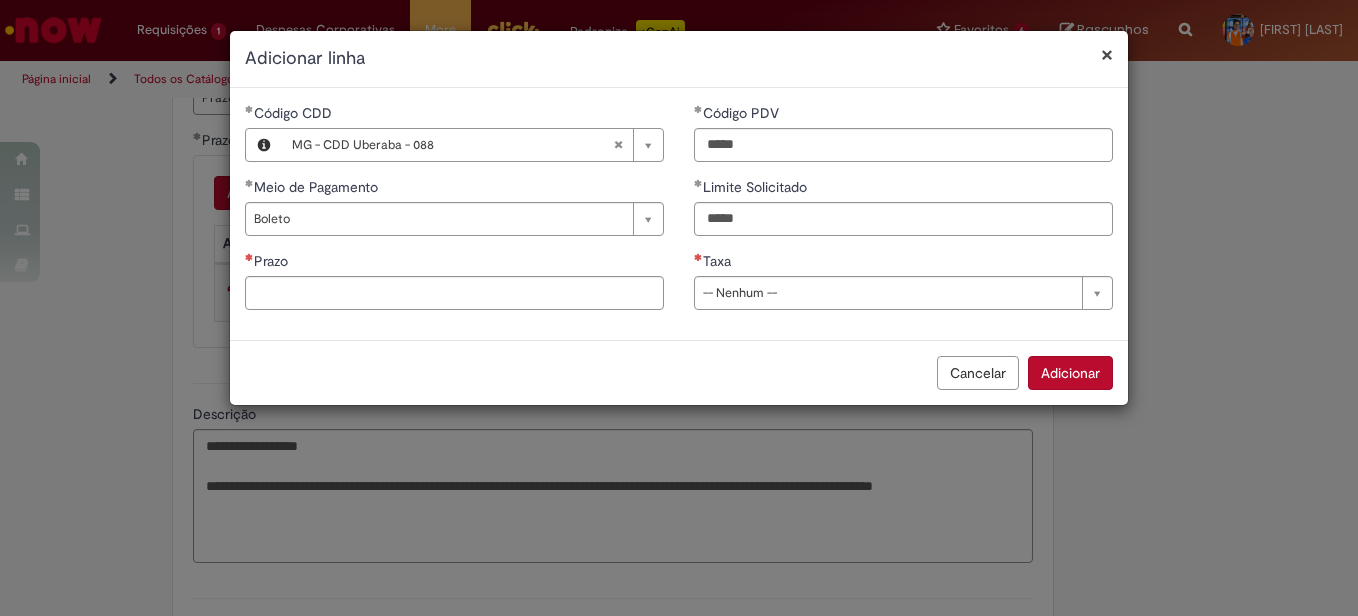 type on "*********" 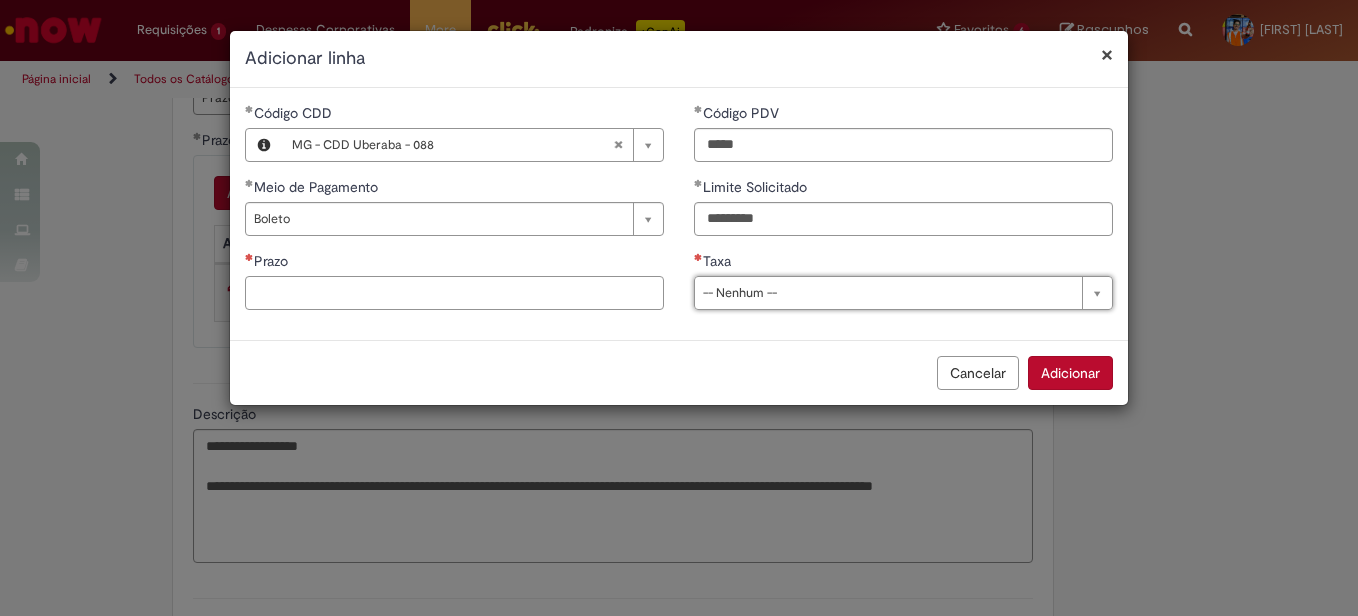 click on "Prazo" at bounding box center [454, 293] 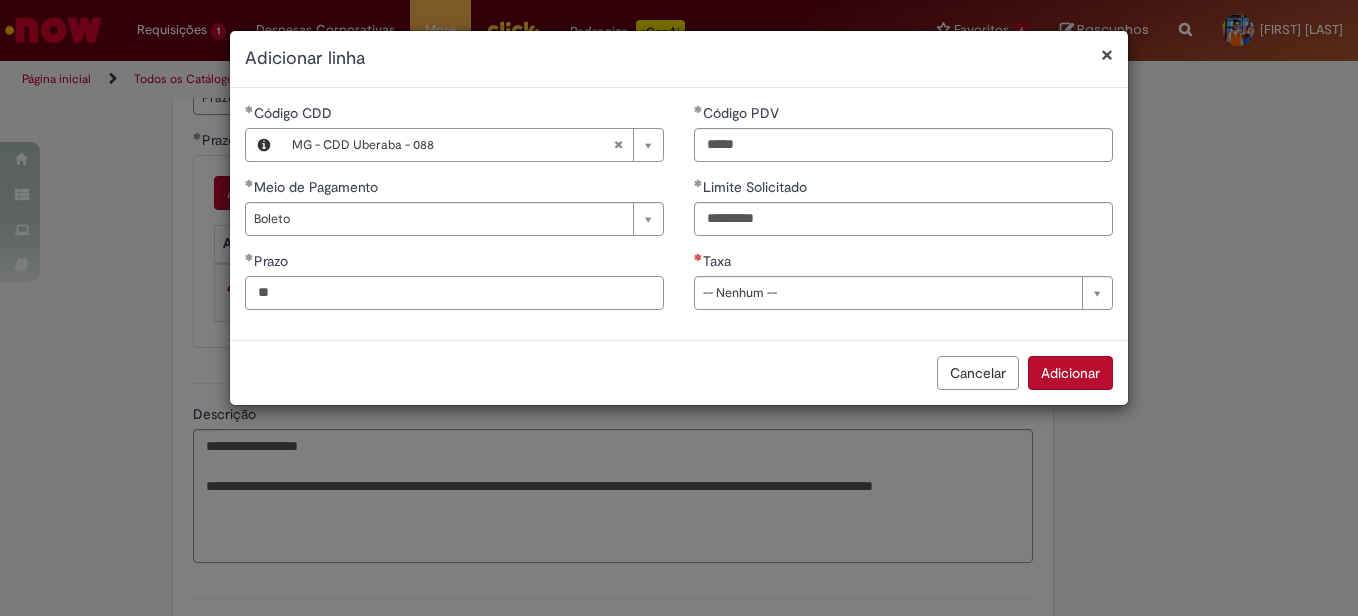 type on "**" 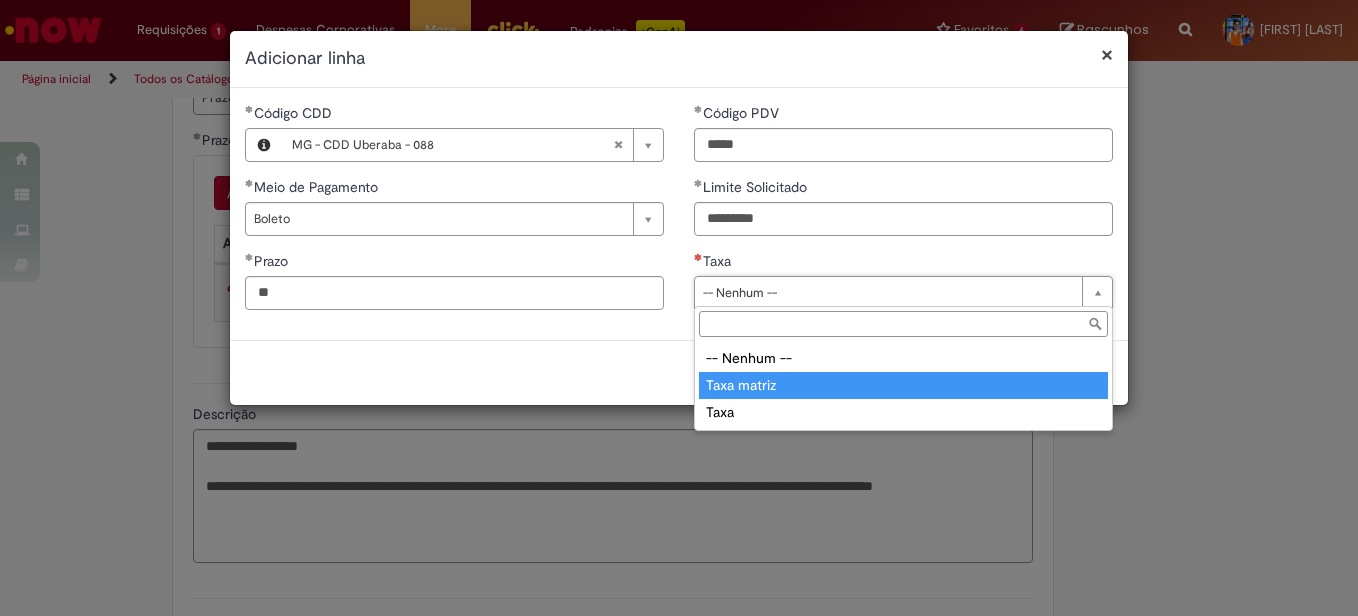type on "**********" 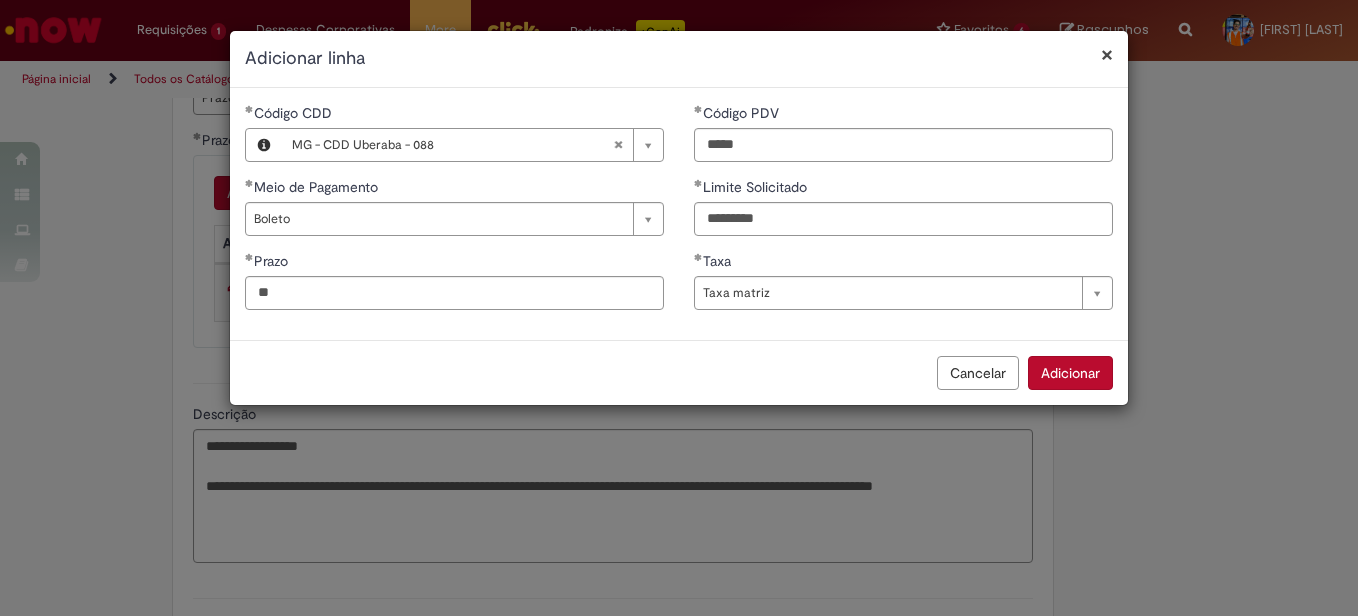click on "Adicionar" at bounding box center (1070, 373) 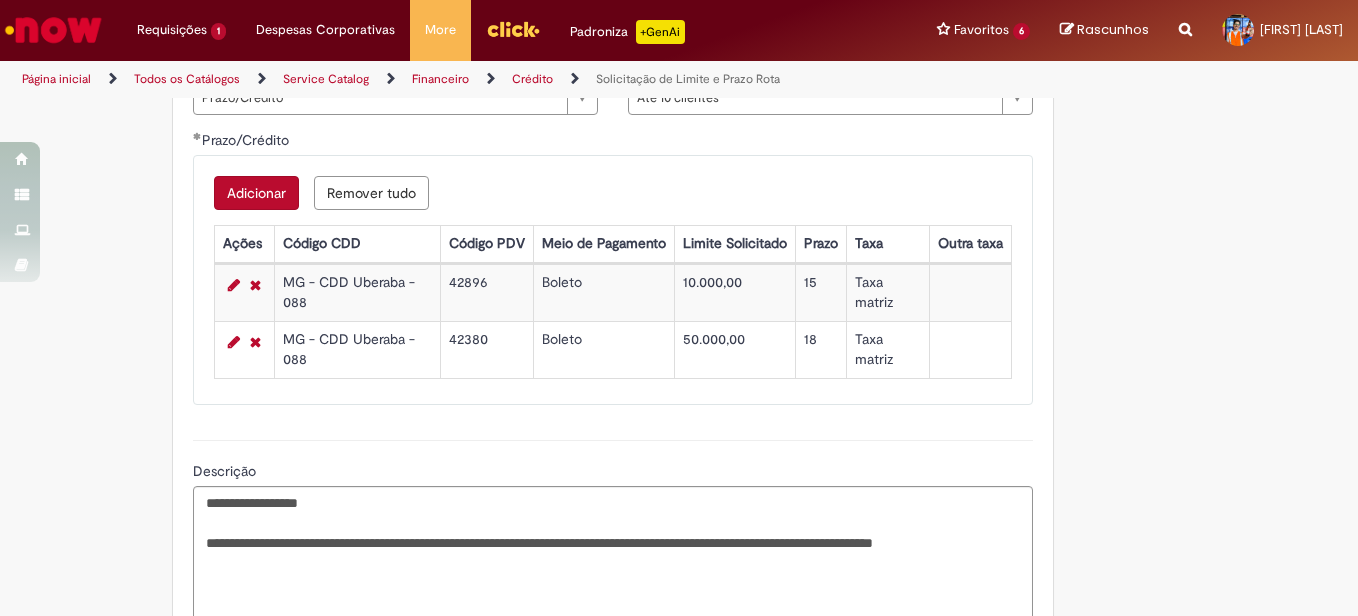 scroll, scrollTop: 1100, scrollLeft: 0, axis: vertical 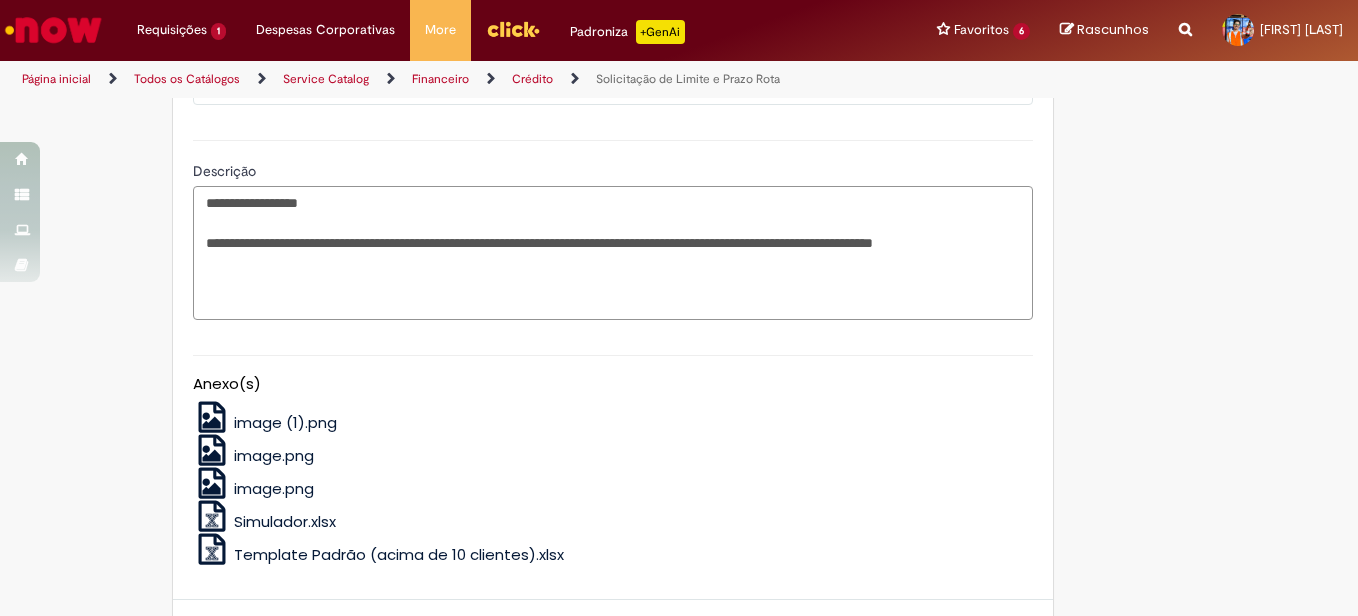 click on "**********" at bounding box center [613, 253] 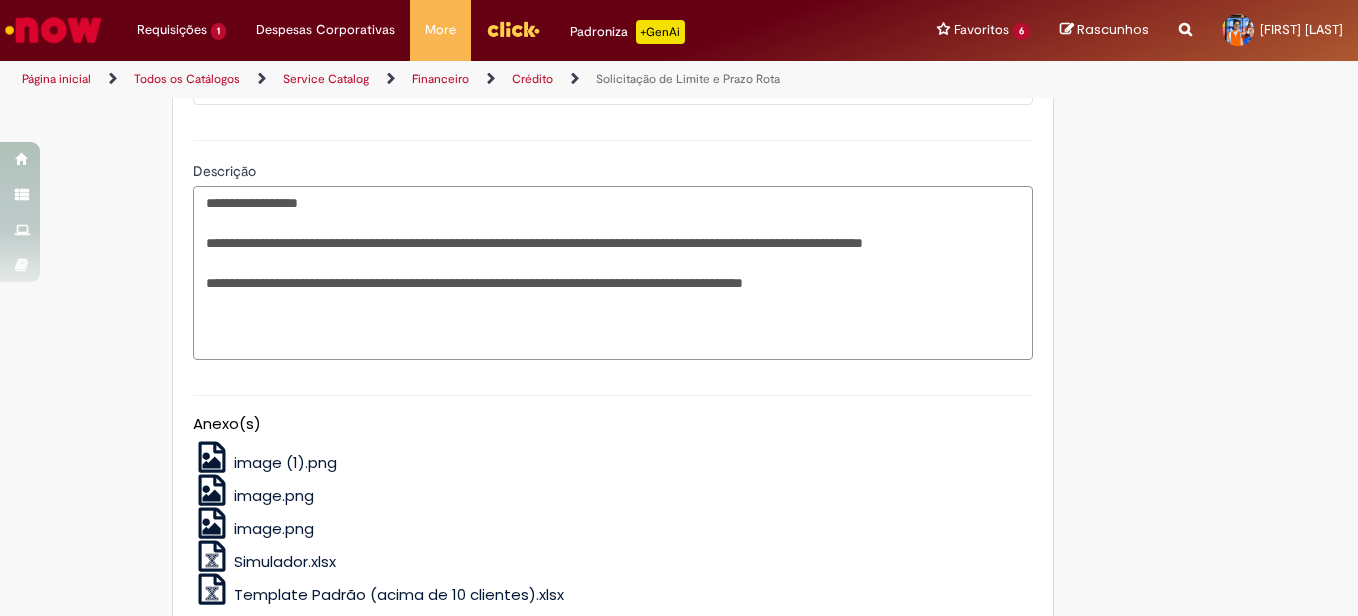 type on "**********" 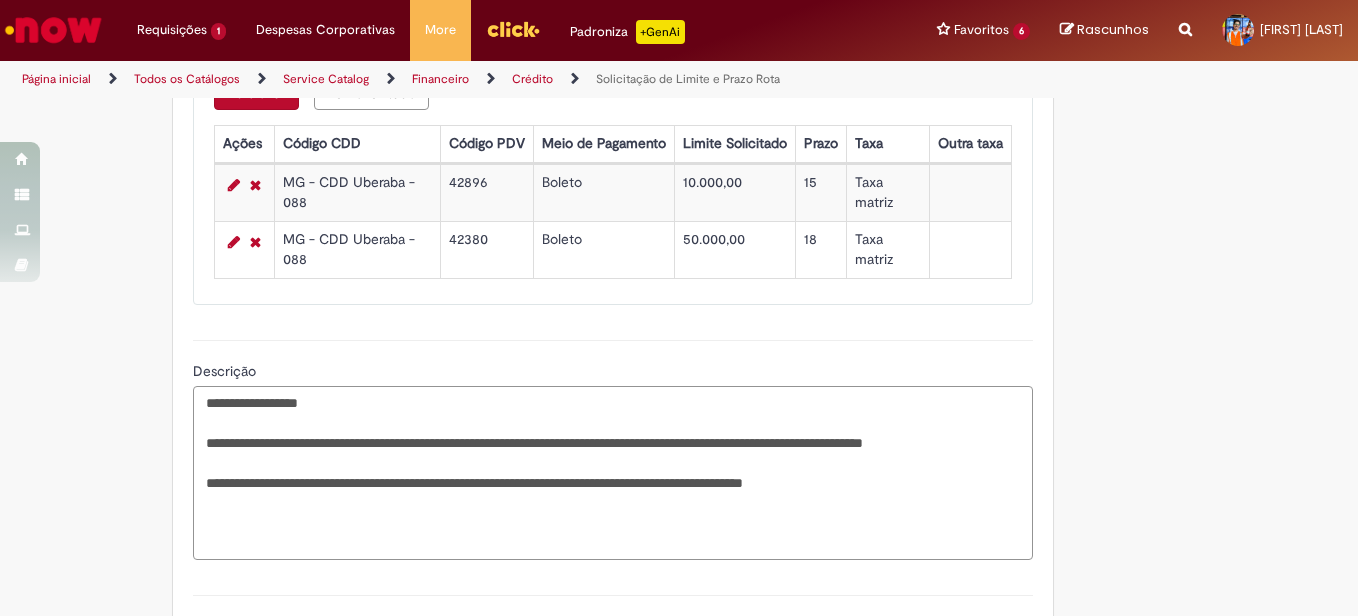 scroll, scrollTop: 1000, scrollLeft: 0, axis: vertical 